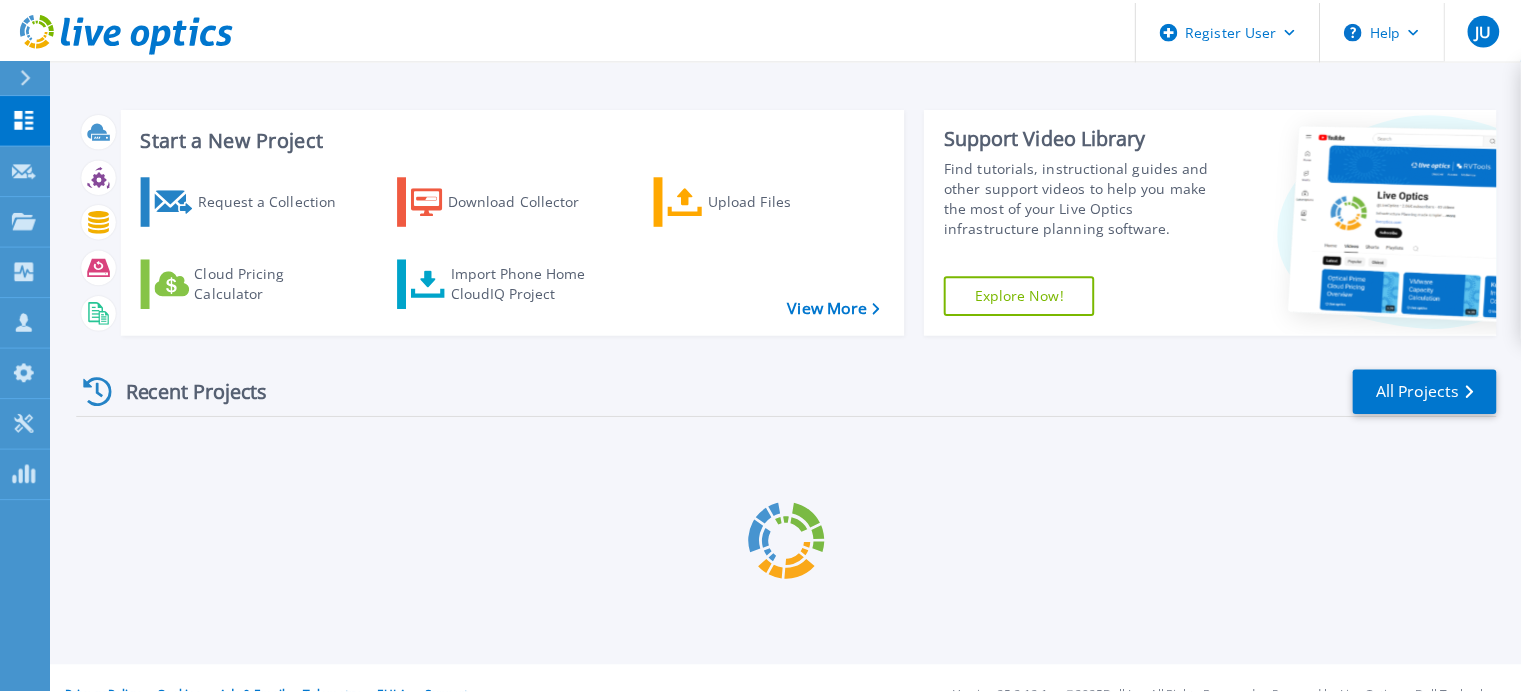 scroll, scrollTop: 0, scrollLeft: 0, axis: both 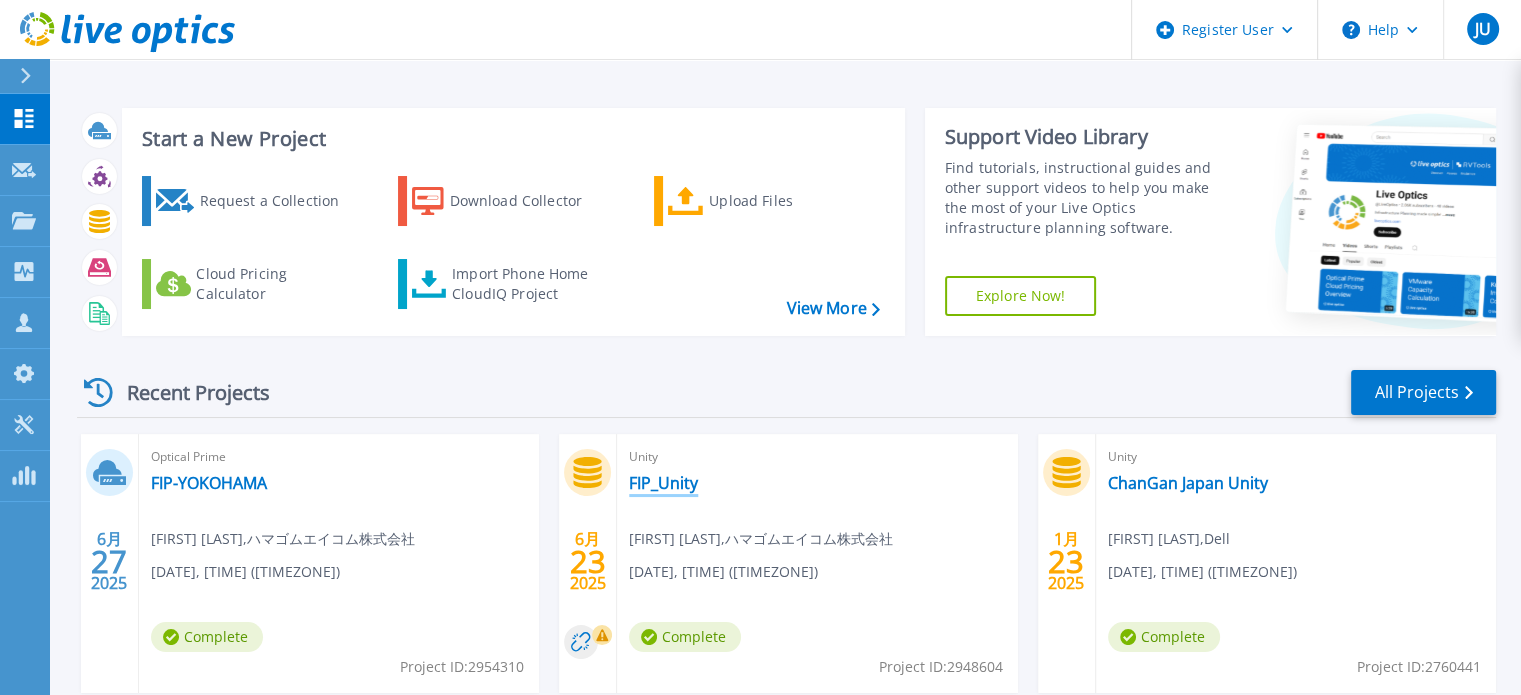 click on "FIP_Unity" at bounding box center [663, 483] 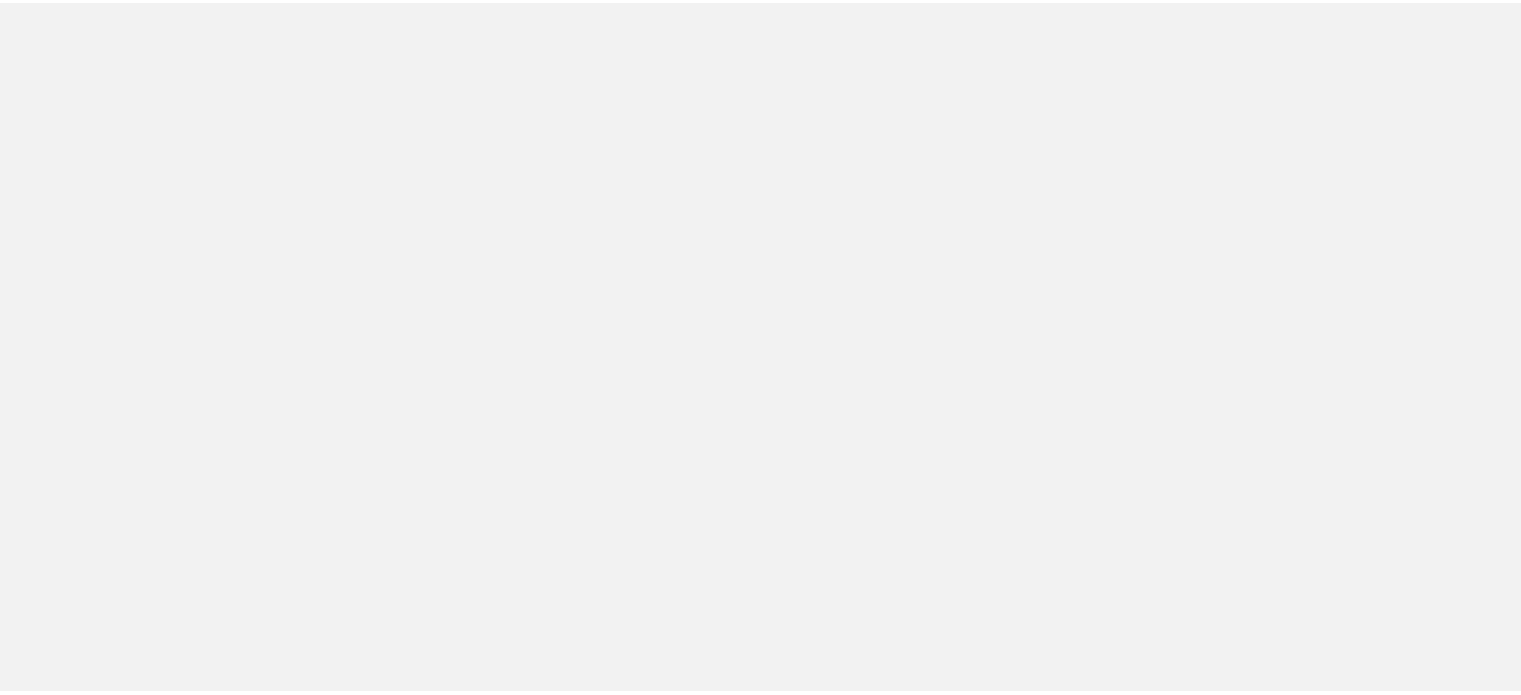 scroll, scrollTop: 0, scrollLeft: 0, axis: both 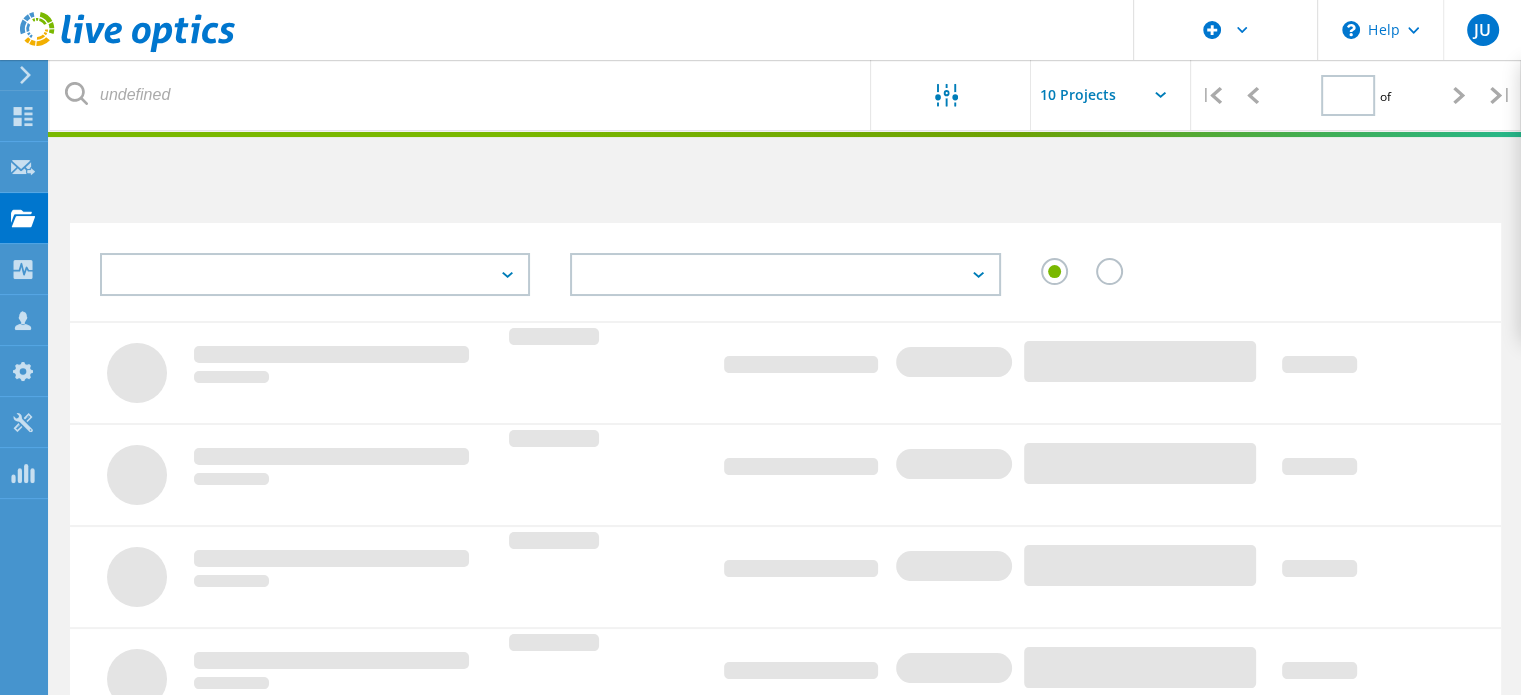 type on "2" 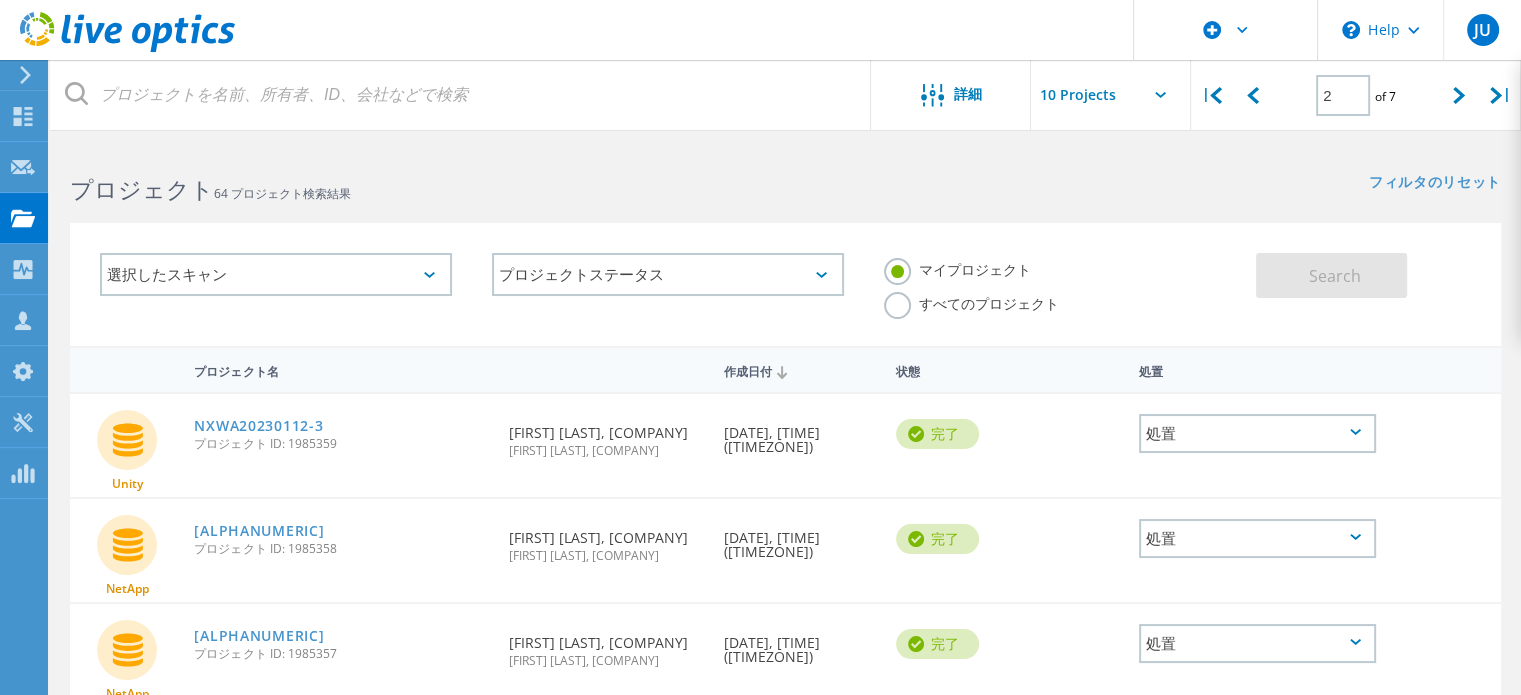 click on "すべてのプロジェクト" 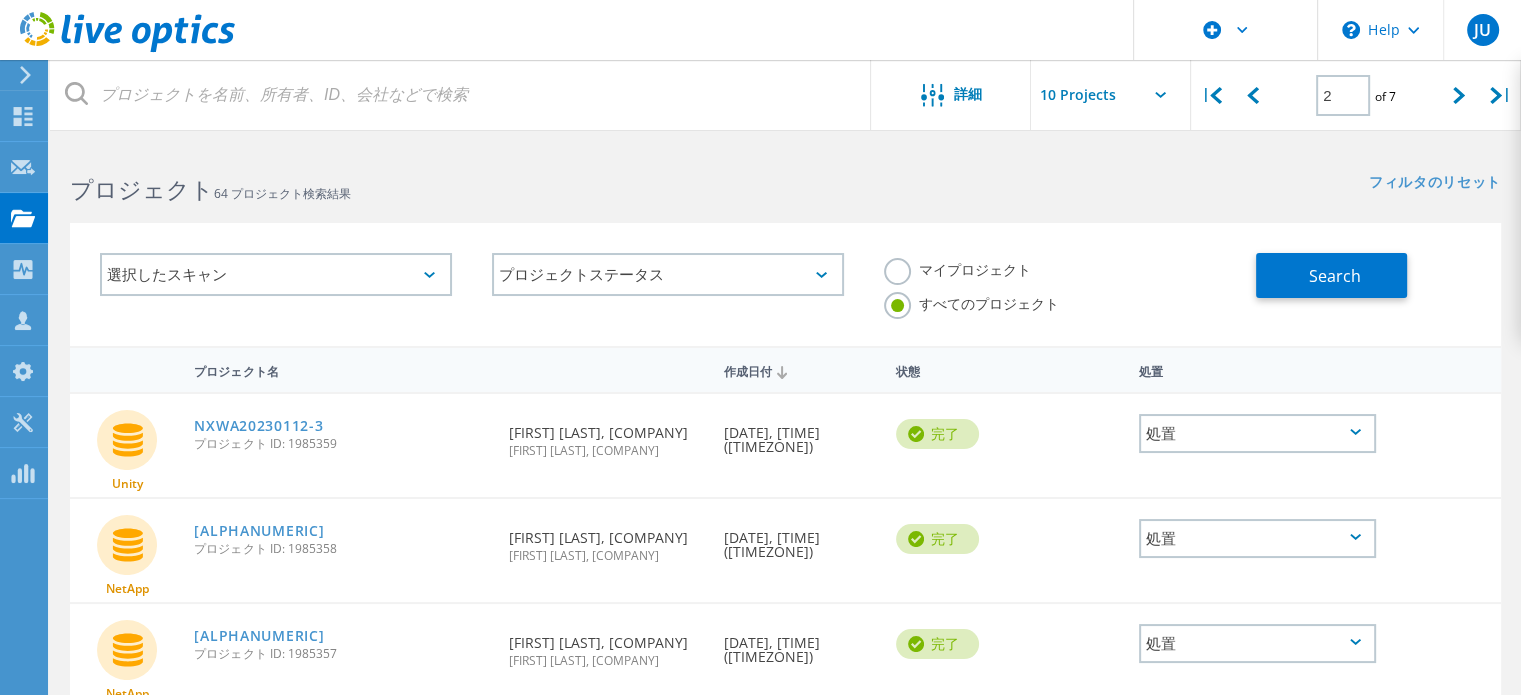 click on "選択したスキャン" 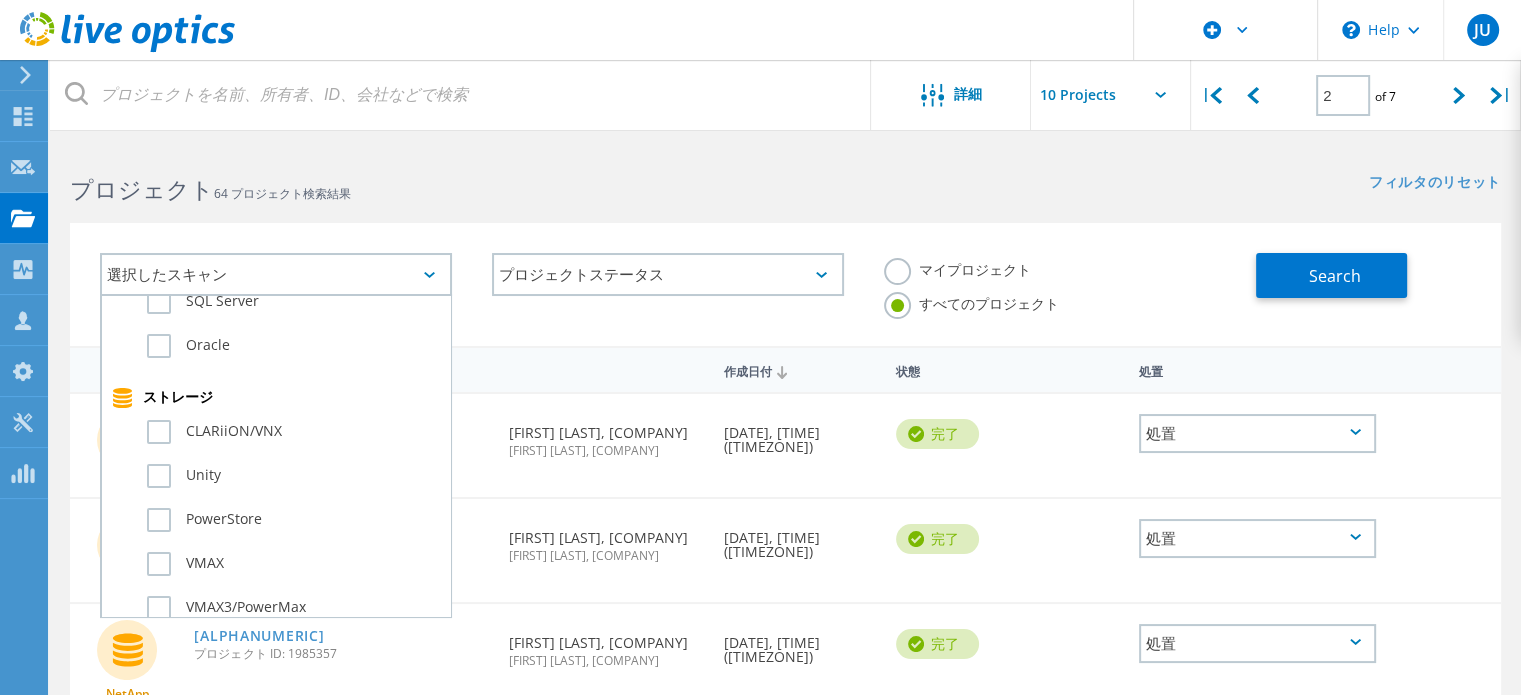 scroll, scrollTop: 400, scrollLeft: 0, axis: vertical 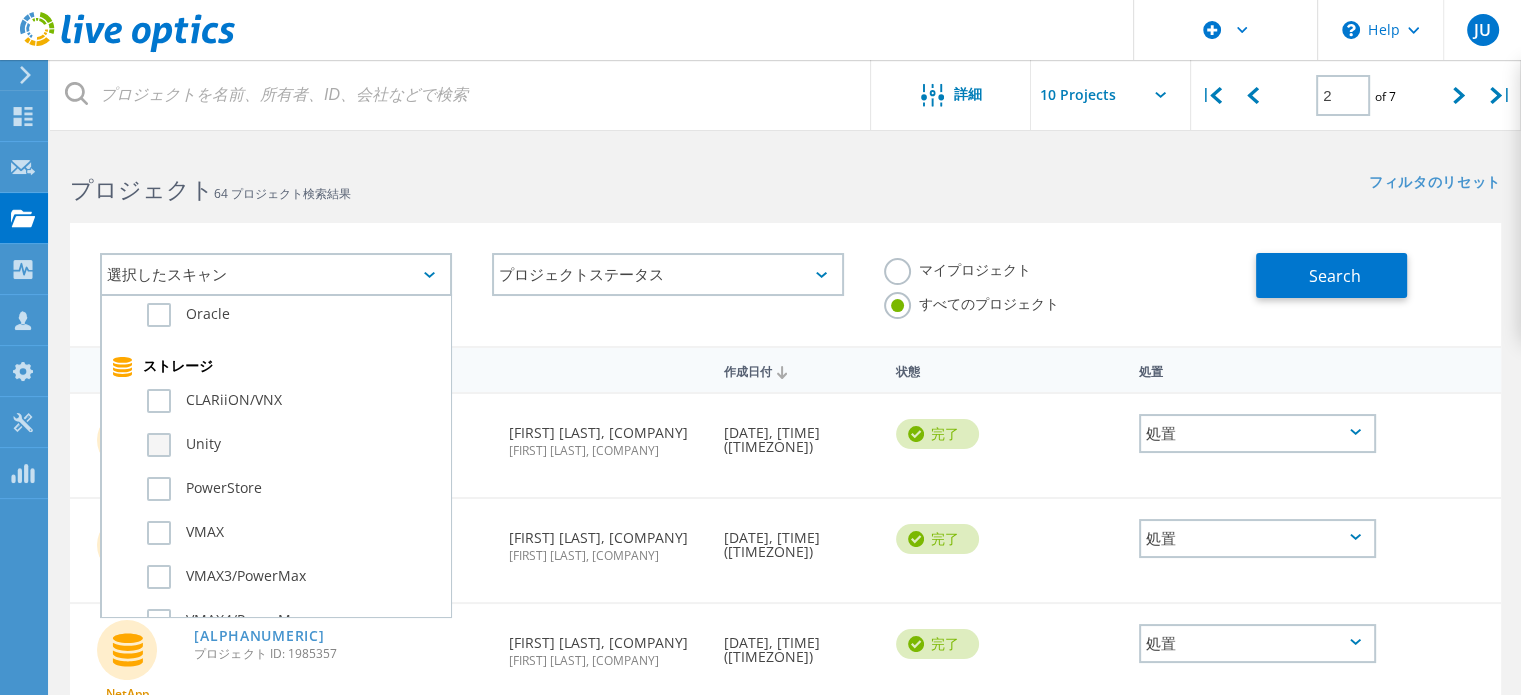 click on "Unity" 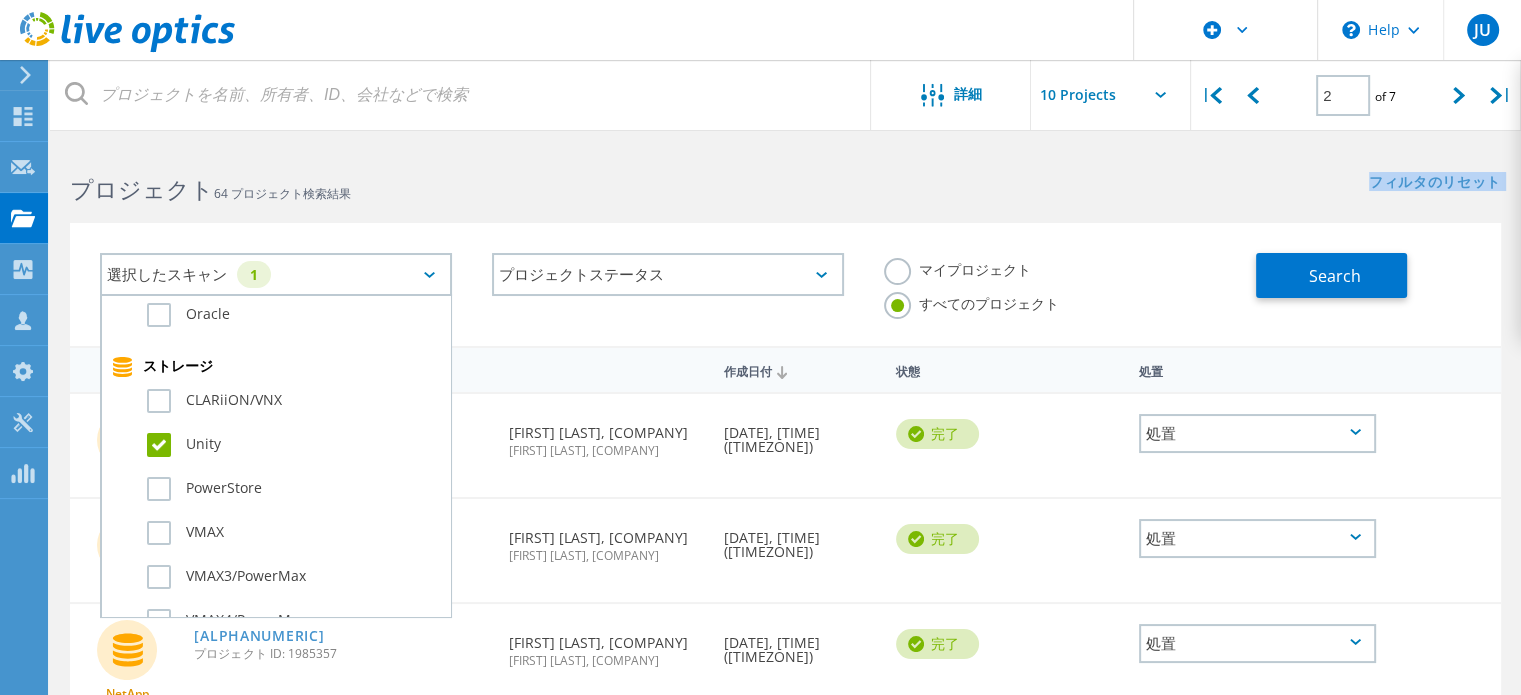 click on "詳細  |  2 of 7  |  電子メールアドレス プロジェクト名 会社 作成日付 プロジェクト ID 所有者名   Search プロジェクト   64 プロジェクト検索結果 フィルタのリセット  フィルタの表示   選択したスキャン   1   サーバ仮想化  Optical Prime AWS Azure Nutanix RVTools Kubernetes  Workloads  SQL Server Oracle  ストレージ  CLARiiON/VNX Unity PowerStore VMAX VMAX3/PowerMax VMAX4/PowerMax Isilon/PowerScale SC NetApp XtremIO 3PAR Pure Hitachi IBM  データ保護  Avamar Cohesity Commvault Data Domain IBM Spectrum Protect (TSM) NetBackup NetBackup (API) NetWorker NetWorker (API) PowerProtect DM Veeam  ファイル  Dossier  プロジェクトステータス  進行中 完了 公開済み 匿名 アーカイブされました エラー マイプロジェクト すべてのプロジェクト Search" 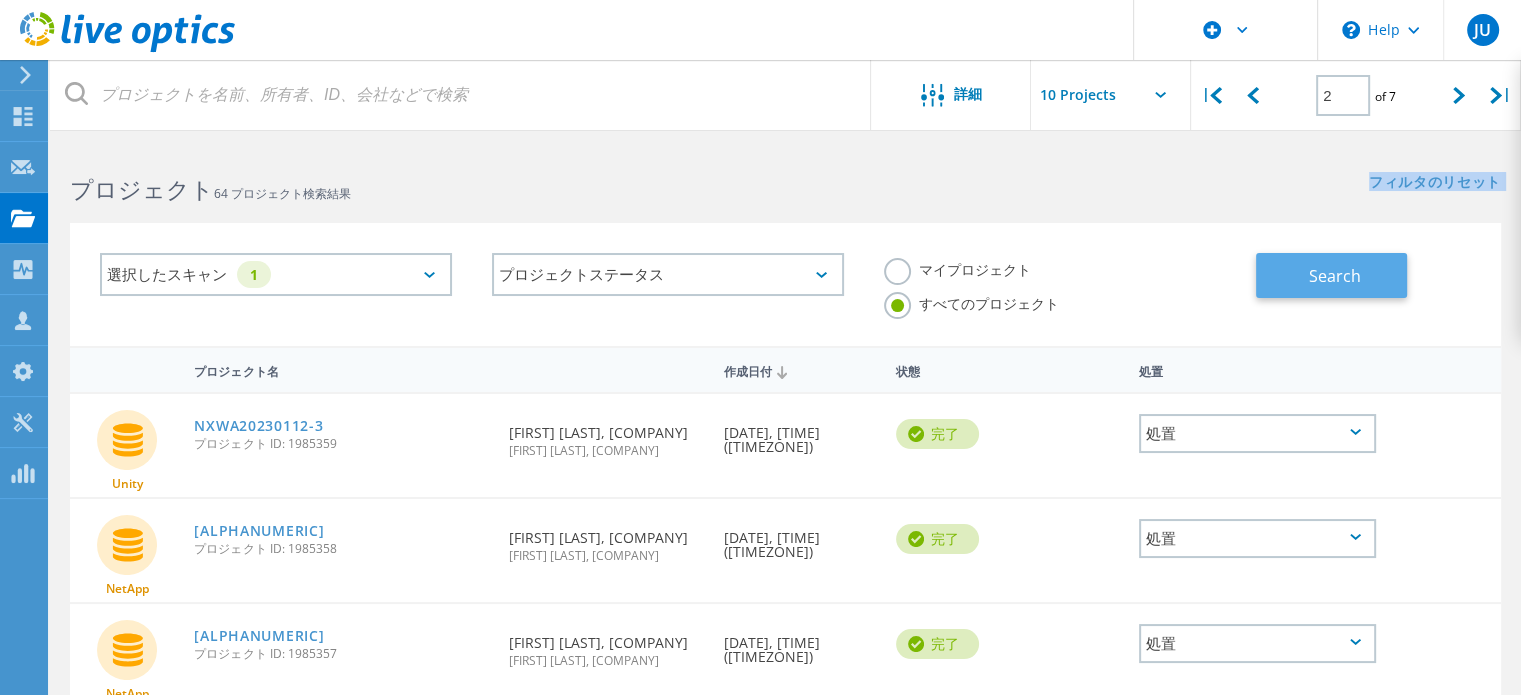 drag, startPoint x: 1351, startPoint y: 263, endPoint x: 1335, endPoint y: 272, distance: 18.35756 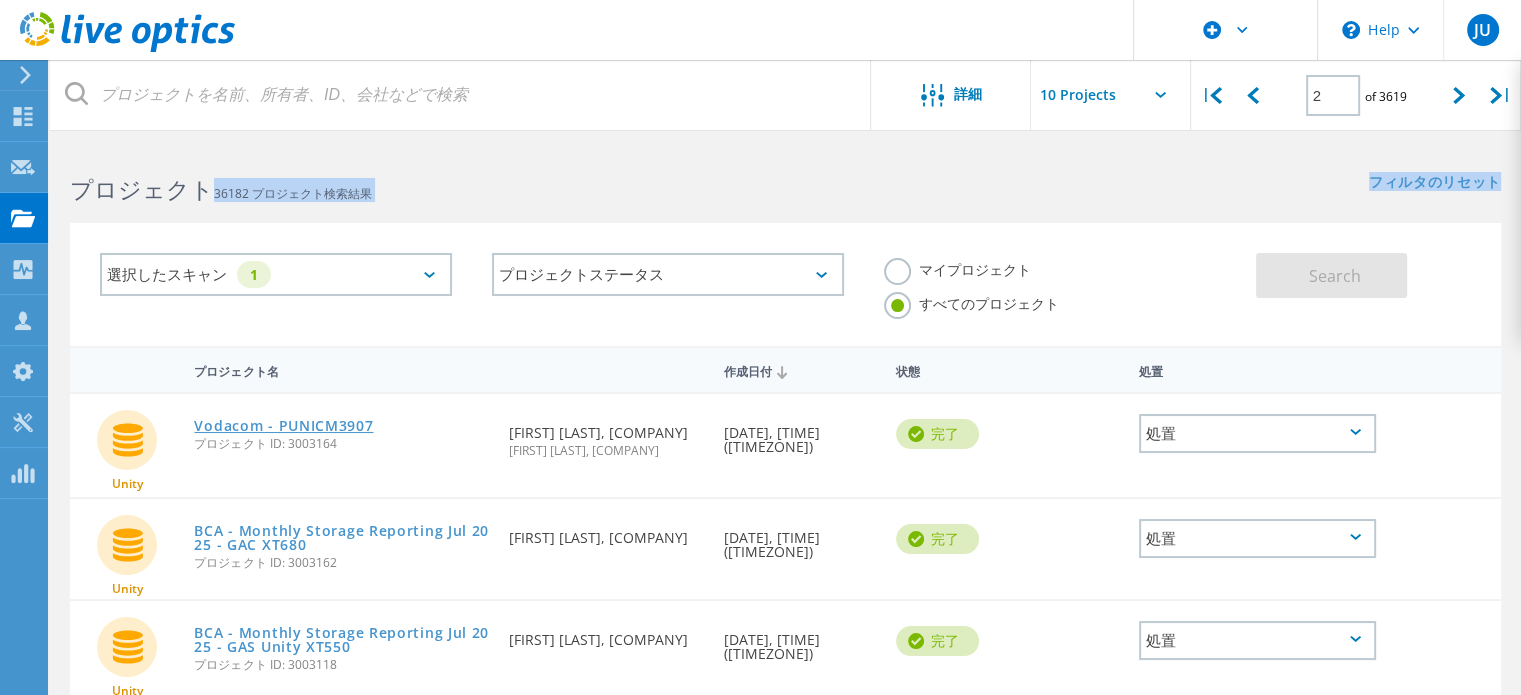click on "Vodacom - PUNICM3907" 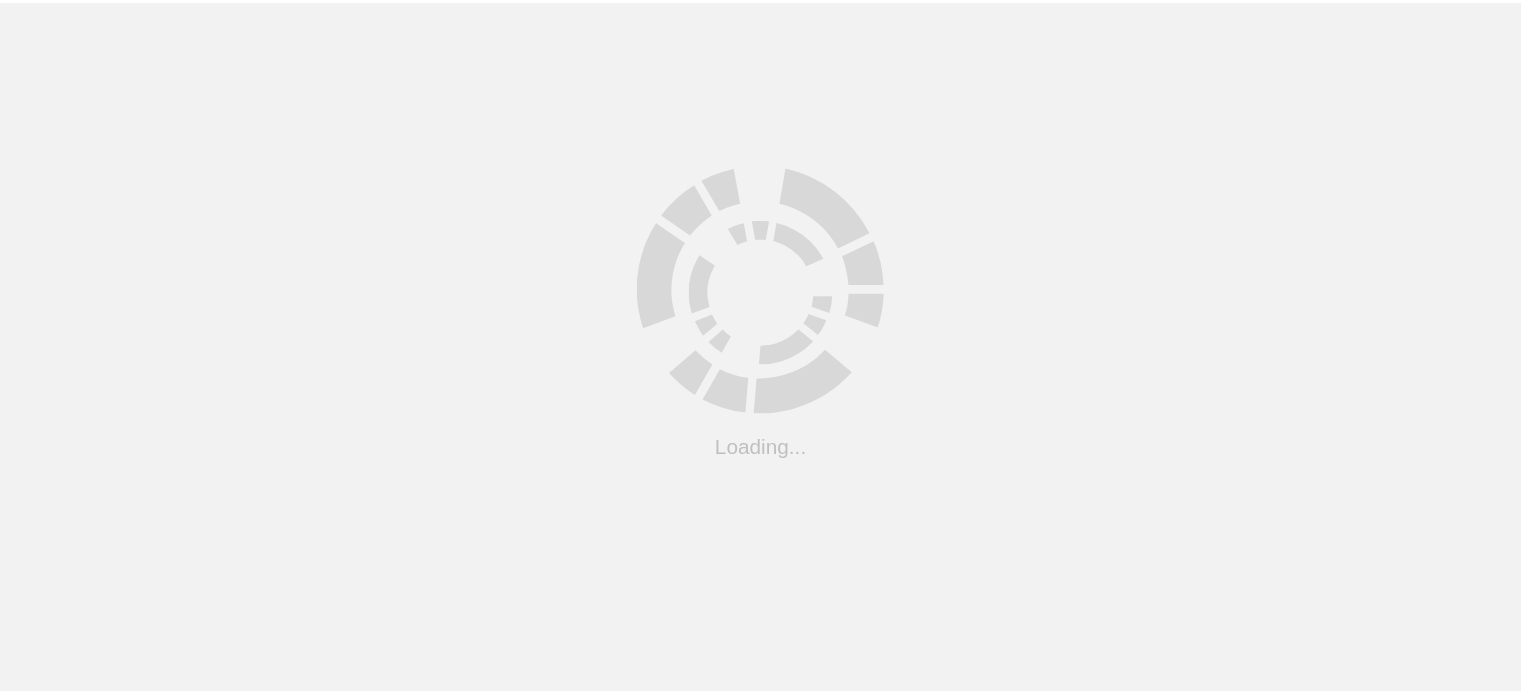 scroll, scrollTop: 0, scrollLeft: 0, axis: both 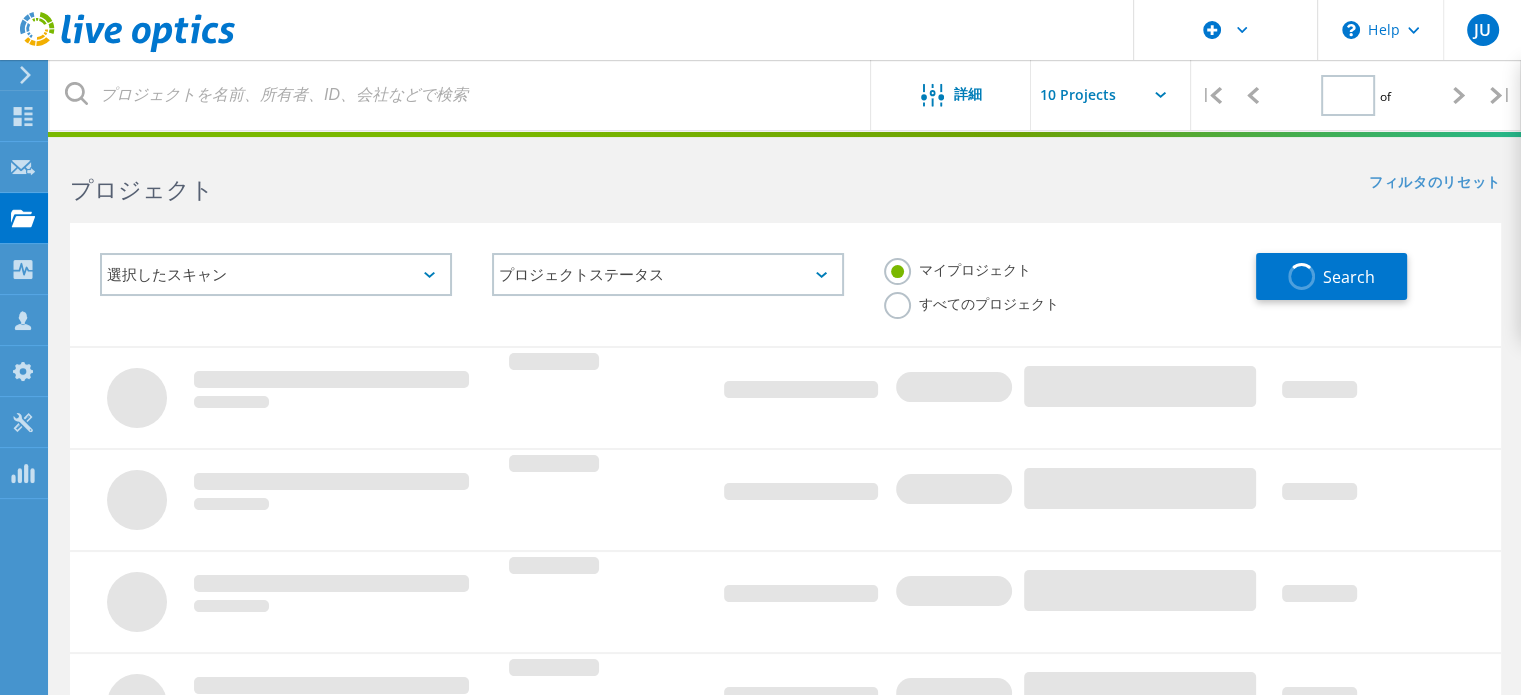 type on "2" 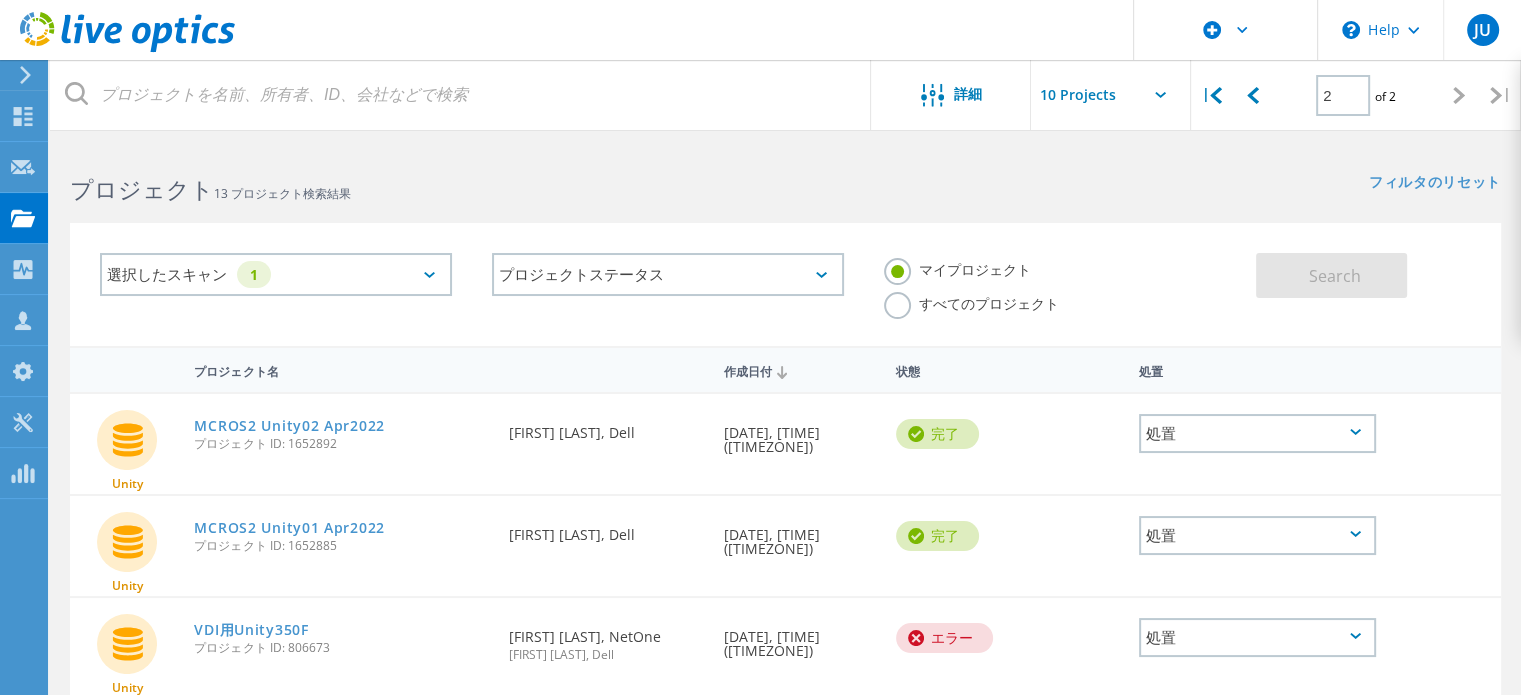 click on "すべてのプロジェクト" 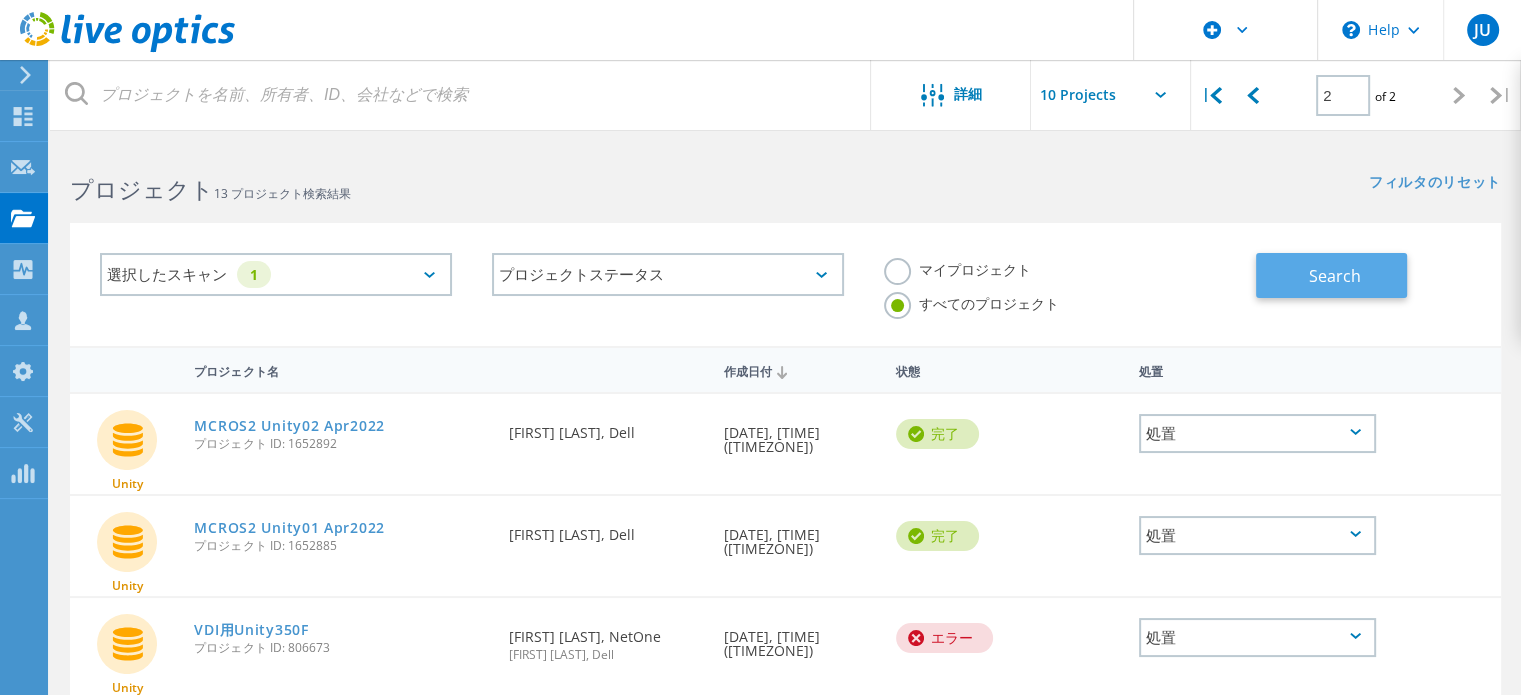 click on "Search" 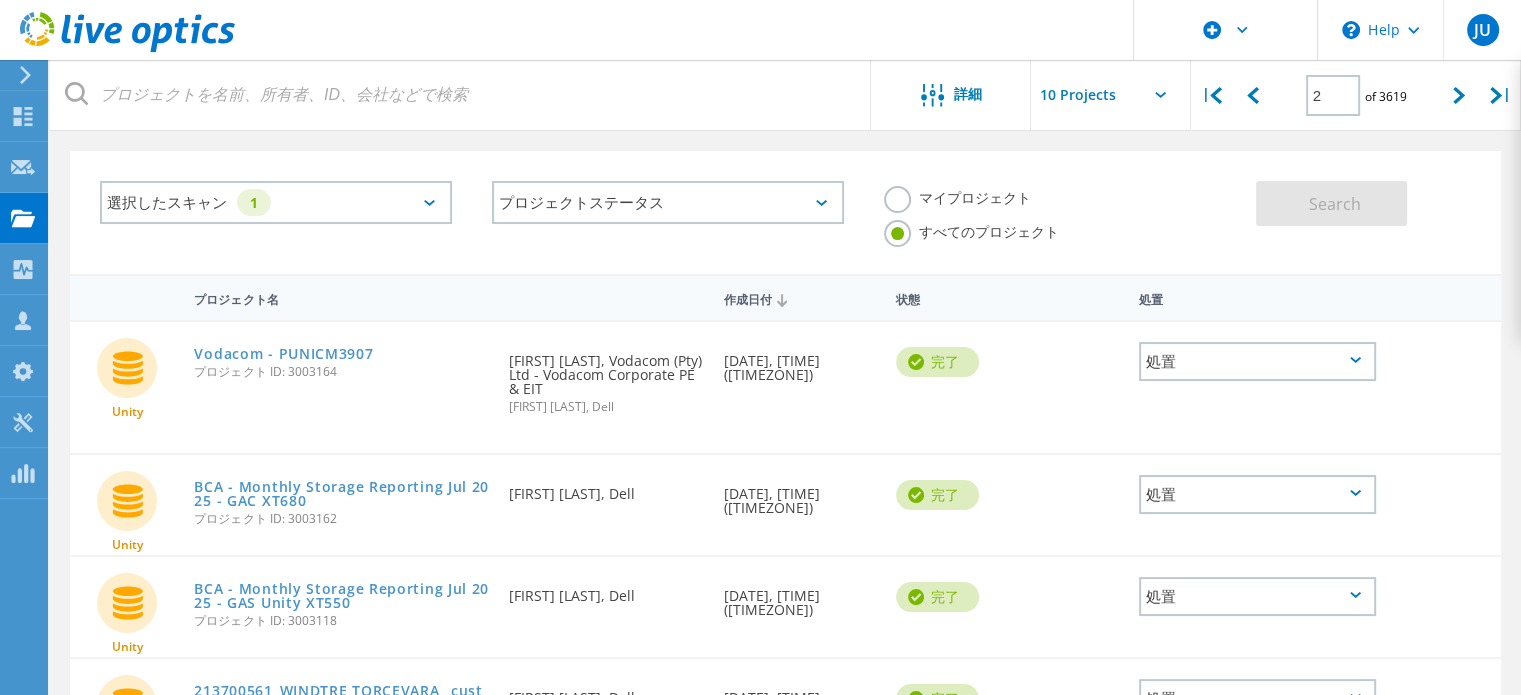 scroll, scrollTop: 100, scrollLeft: 0, axis: vertical 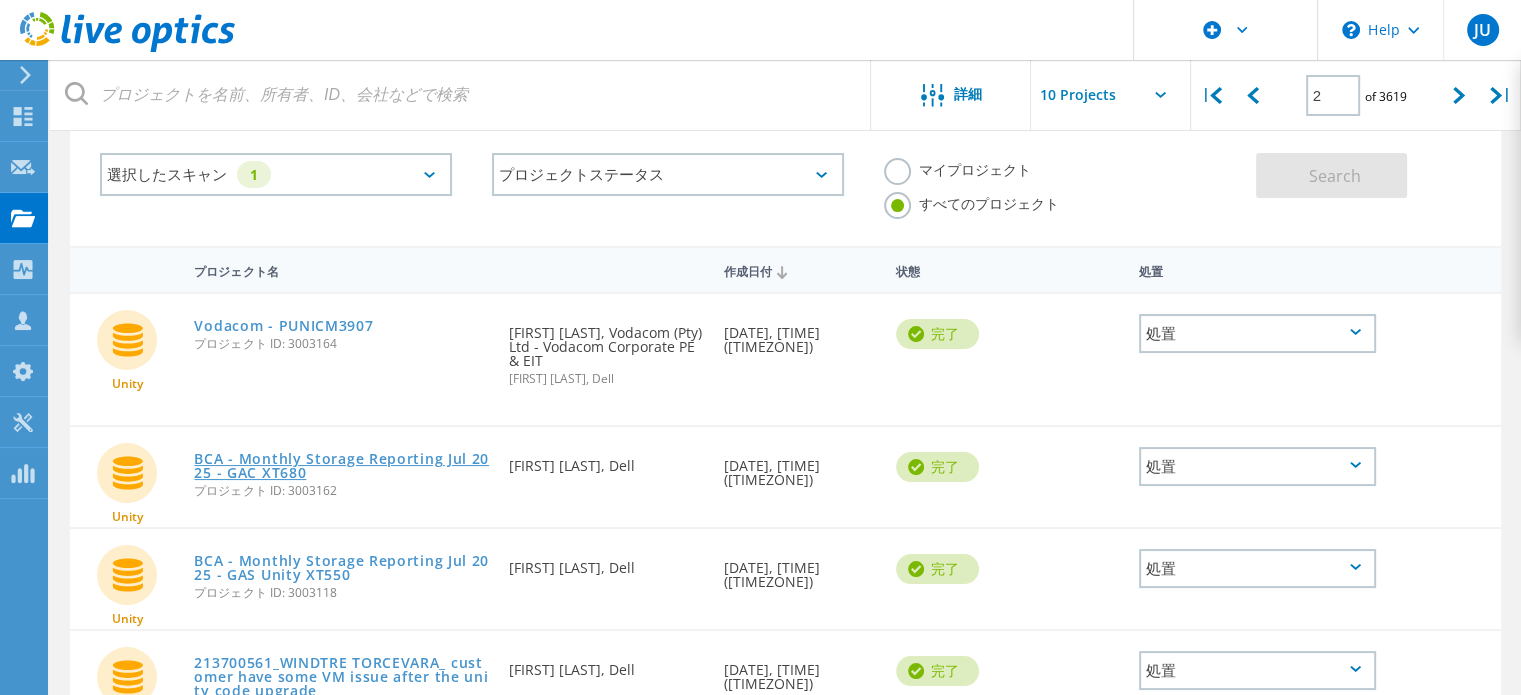 click on "BCA - Monthly Storage Reporting Jul 2025 - GAC XT680" 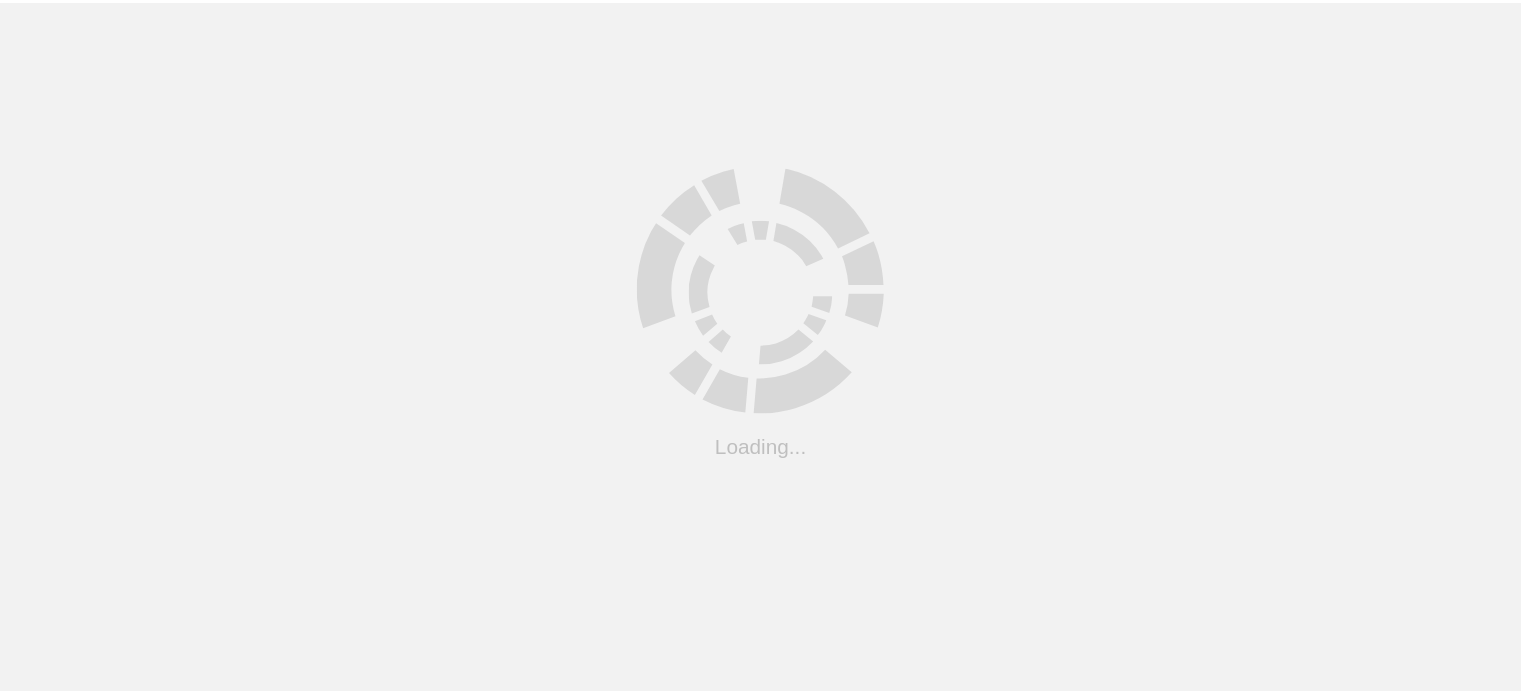 scroll, scrollTop: 0, scrollLeft: 0, axis: both 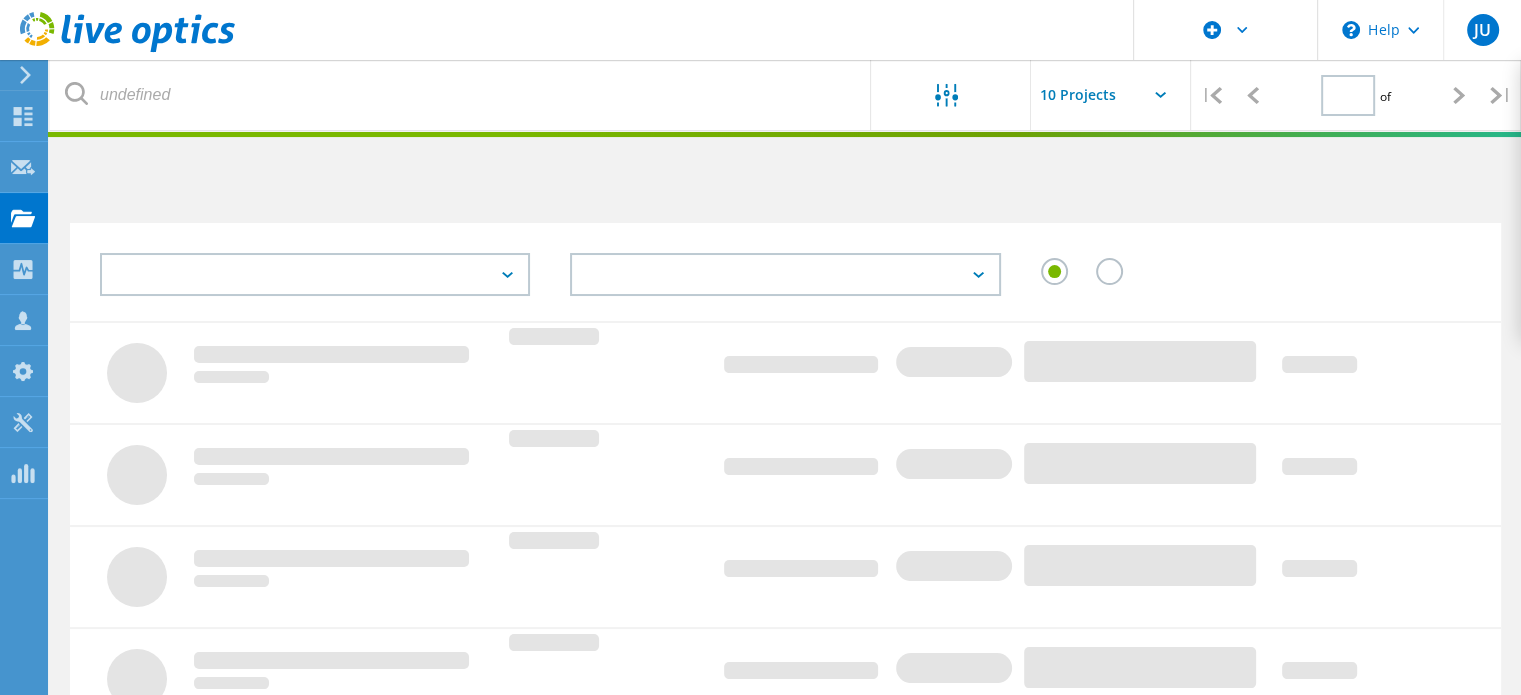 type on "2" 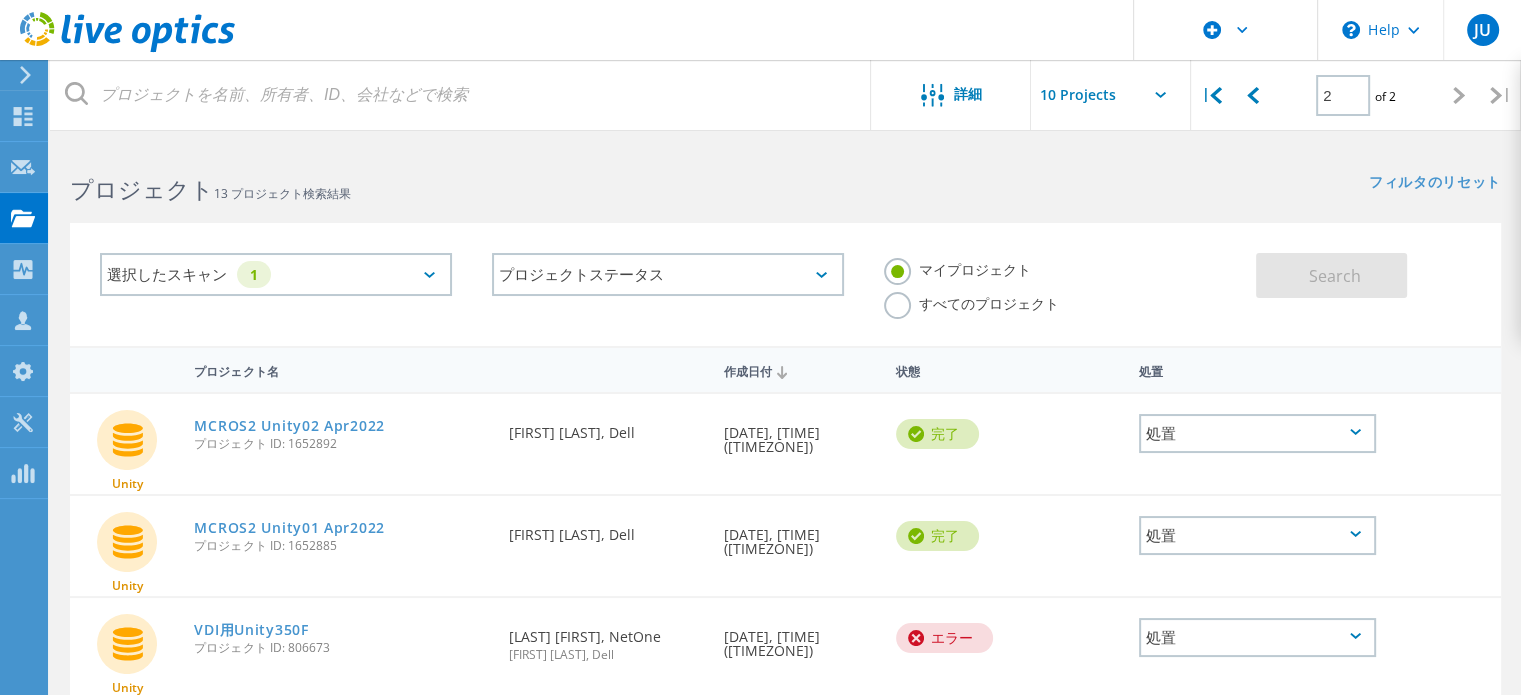 click on "すべてのプロジェクト" 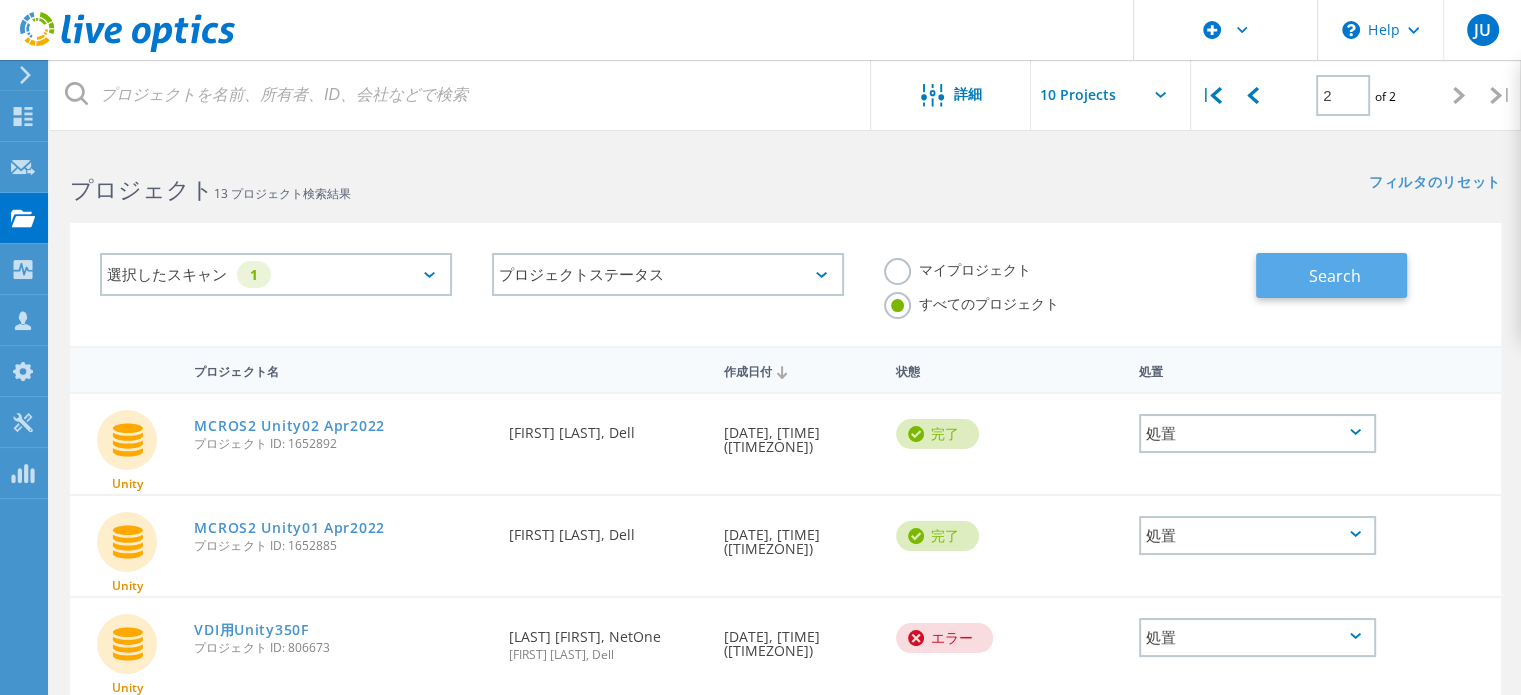click on "Search" 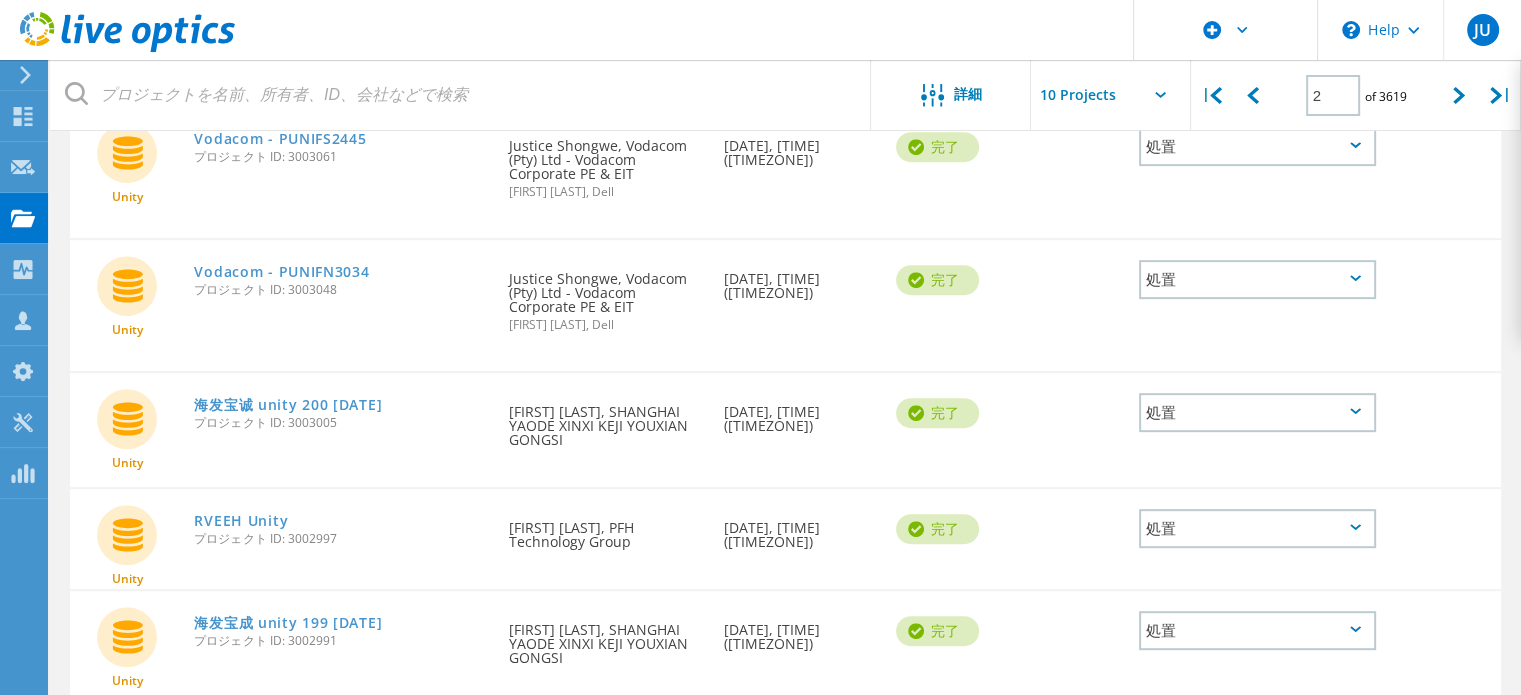 scroll, scrollTop: 862, scrollLeft: 0, axis: vertical 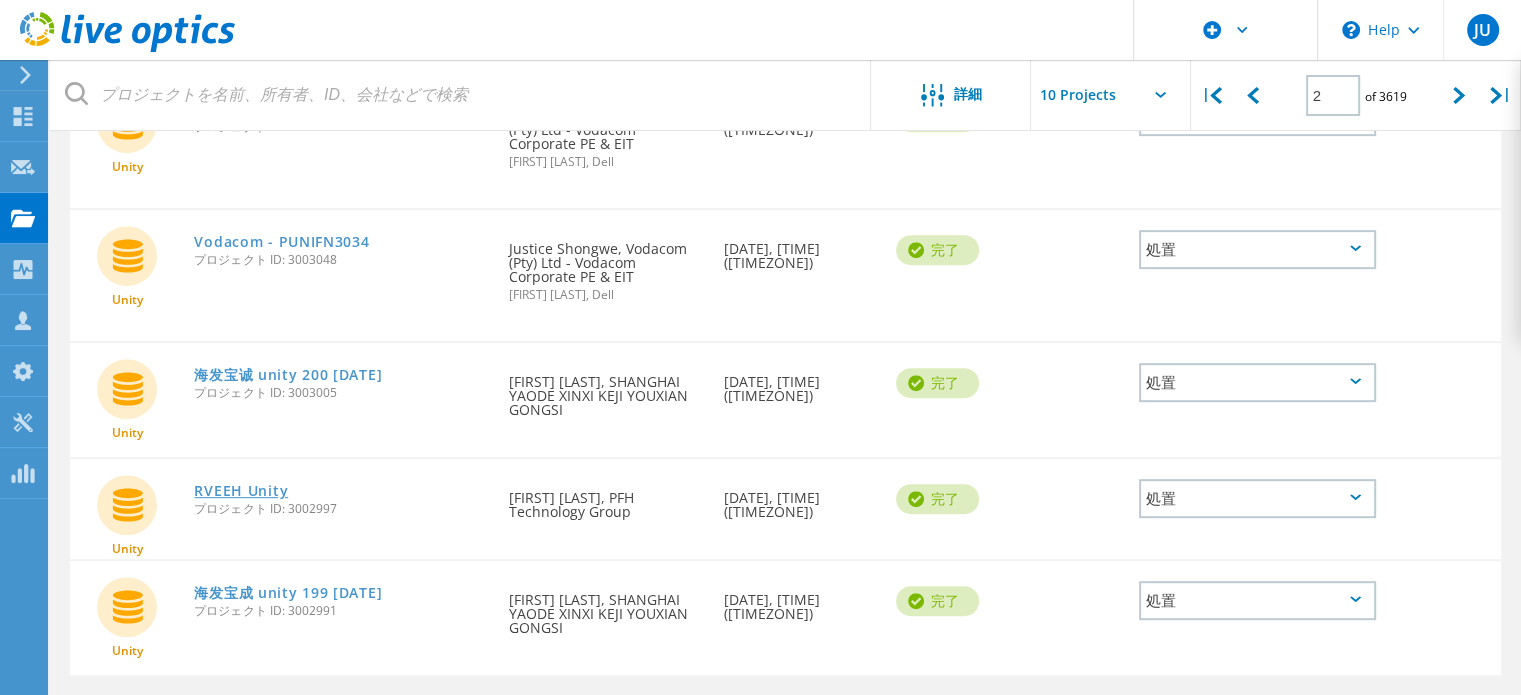 click on "RVEEH Unity" 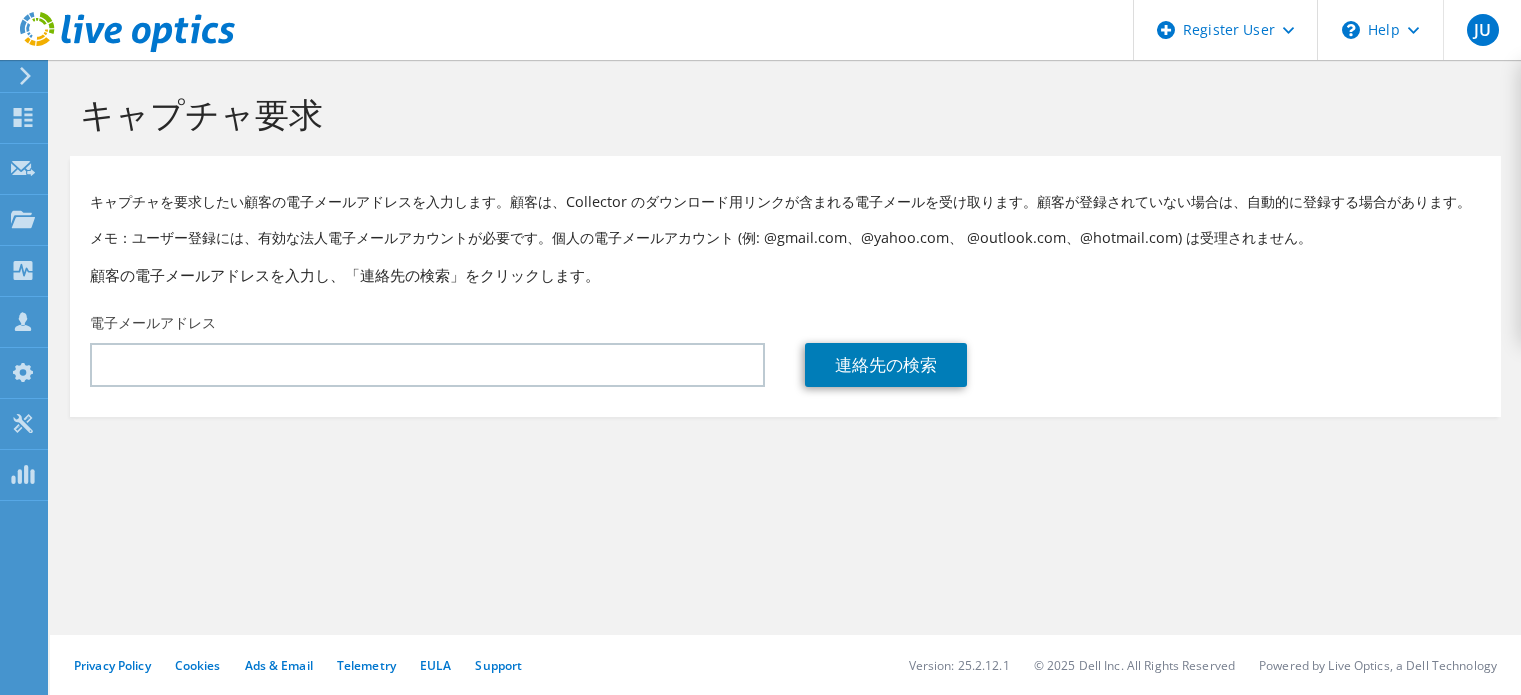 scroll, scrollTop: 0, scrollLeft: 0, axis: both 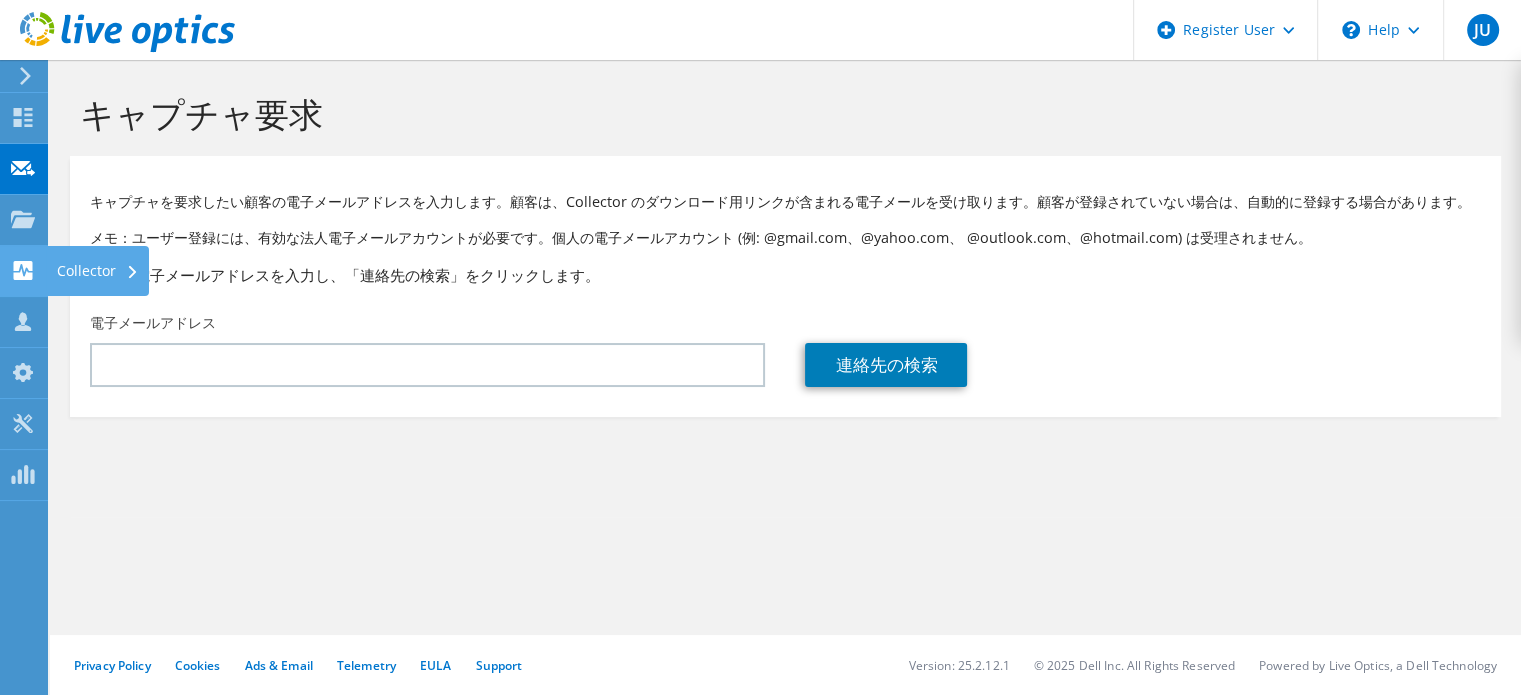 click on "Collector" at bounding box center [-66, 271] 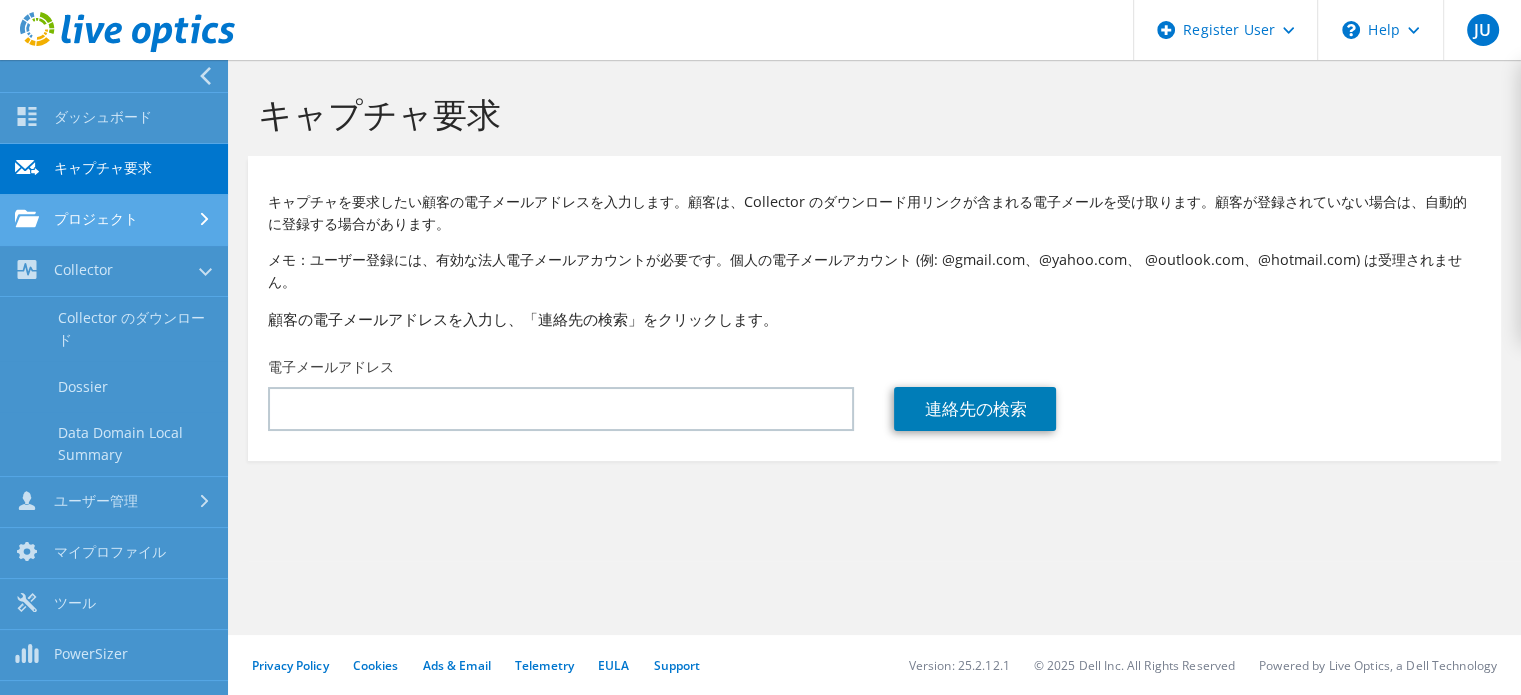 click on "プロジェクト" at bounding box center (114, 220) 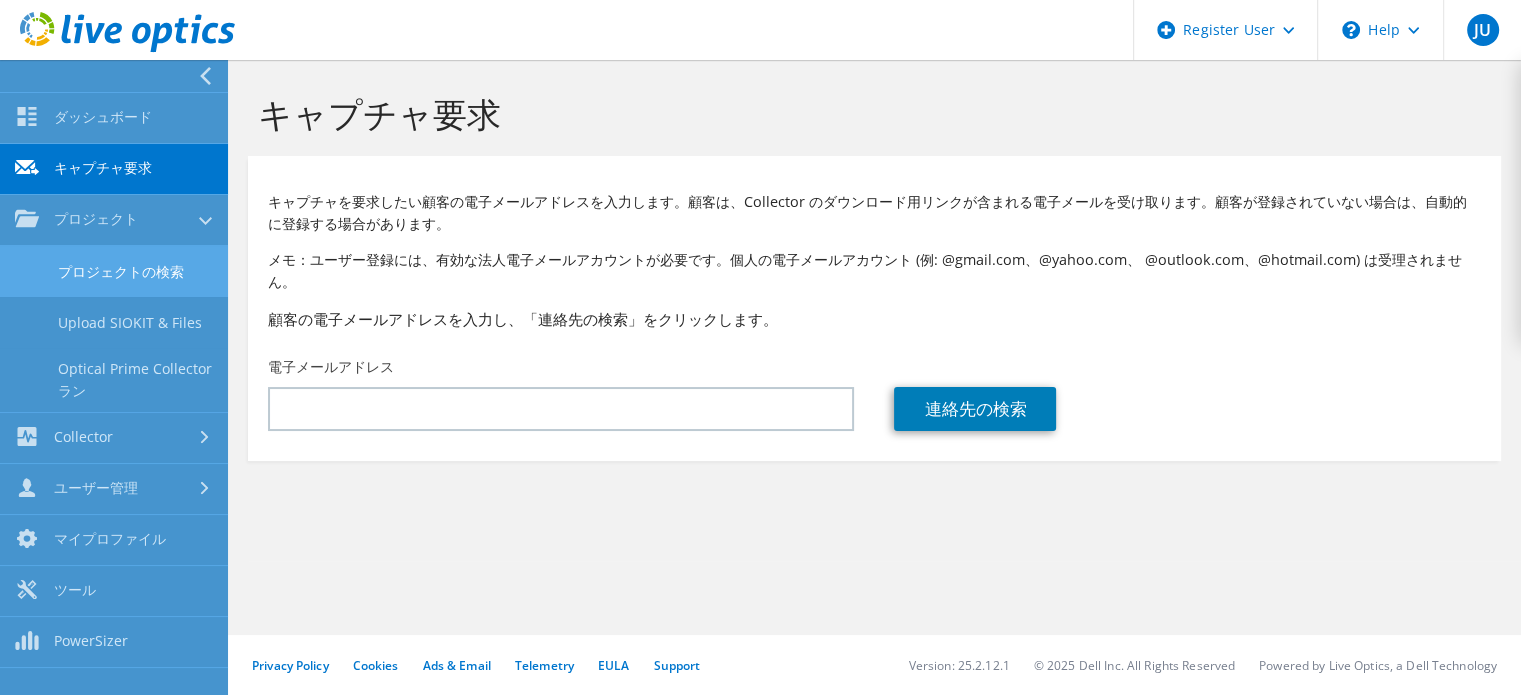 click on "プロジェクトの検索" at bounding box center [114, 271] 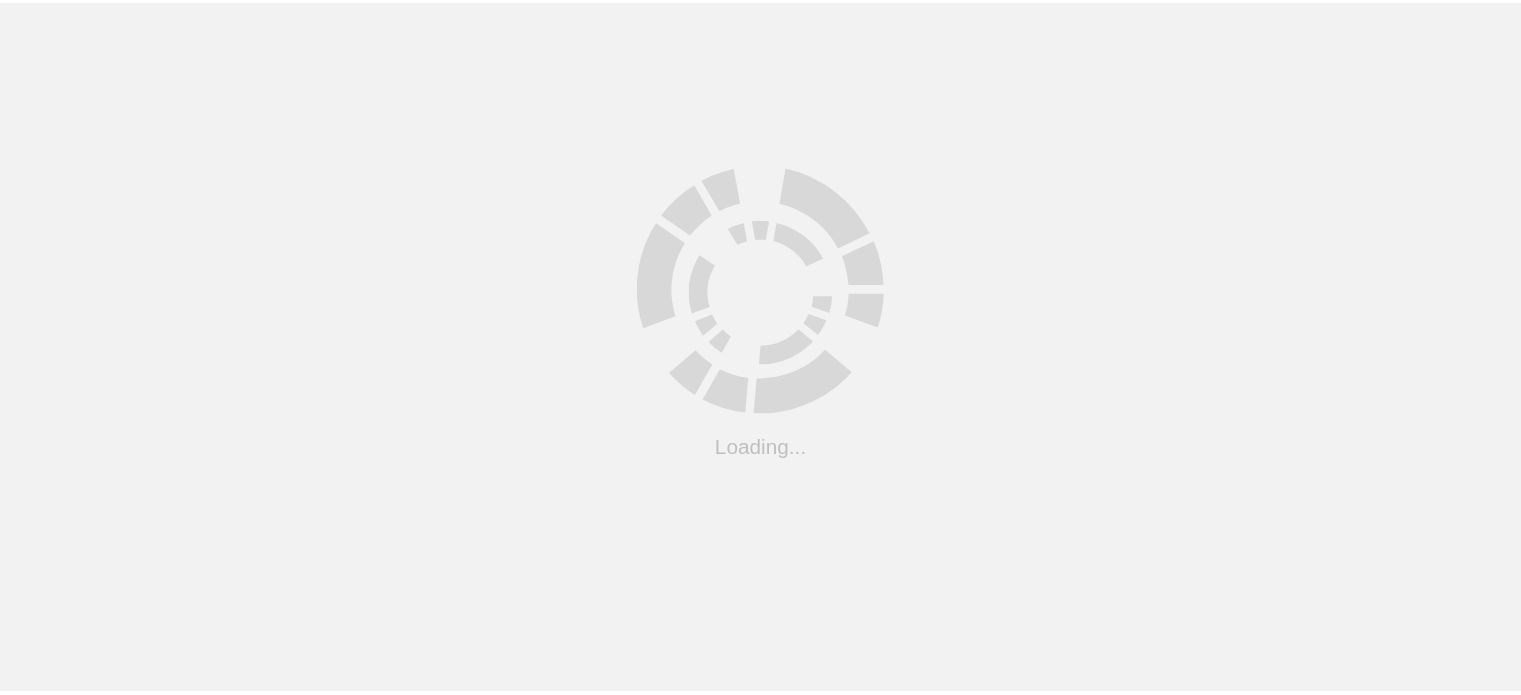 scroll, scrollTop: 0, scrollLeft: 0, axis: both 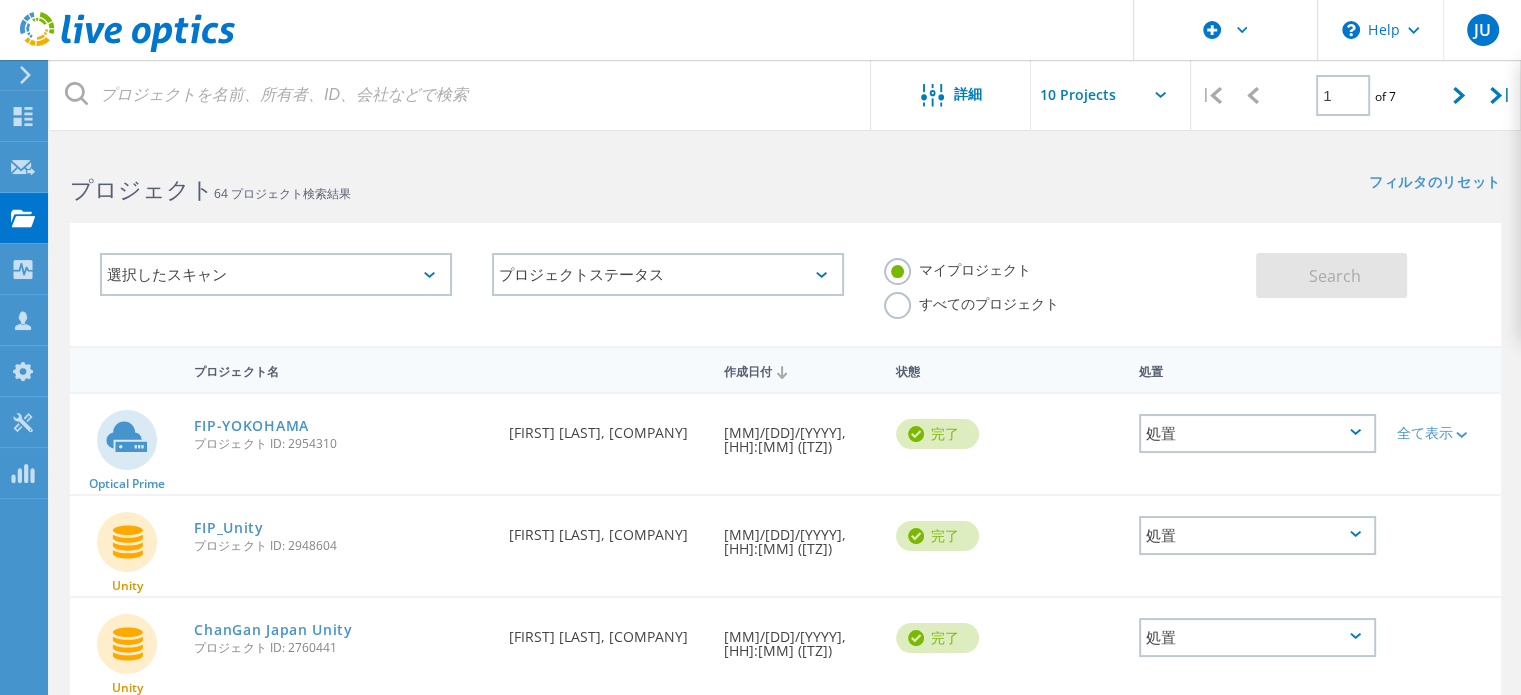 click on "すべてのプロジェクト" 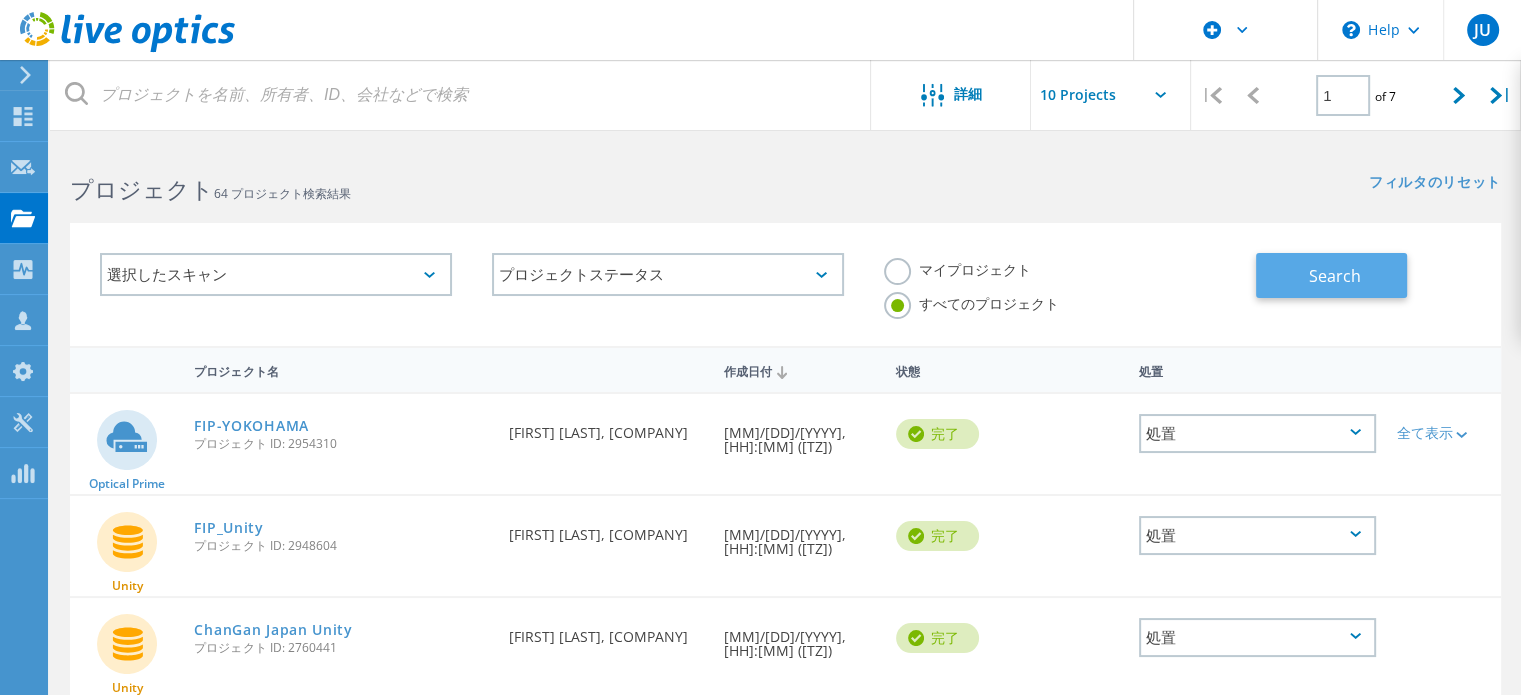click on "Search" 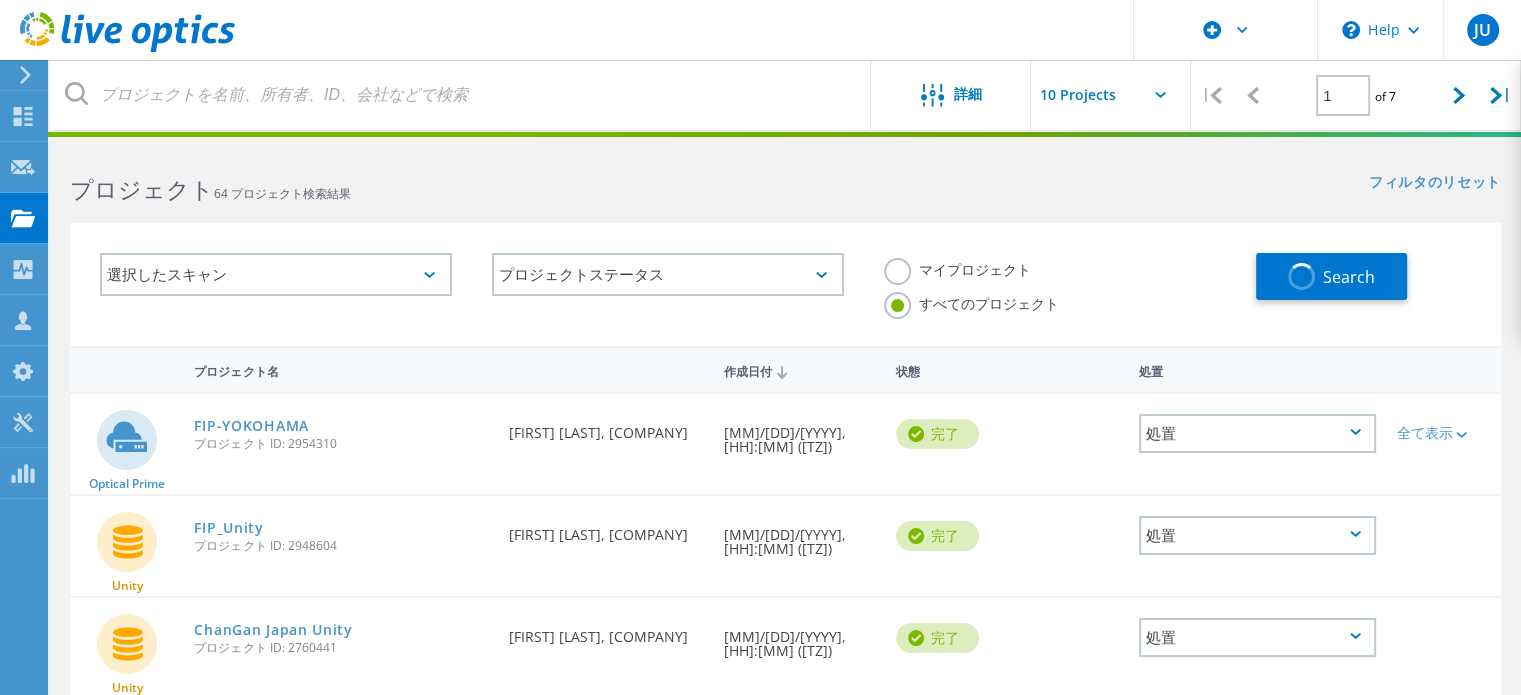 click on "選択したスキャン" 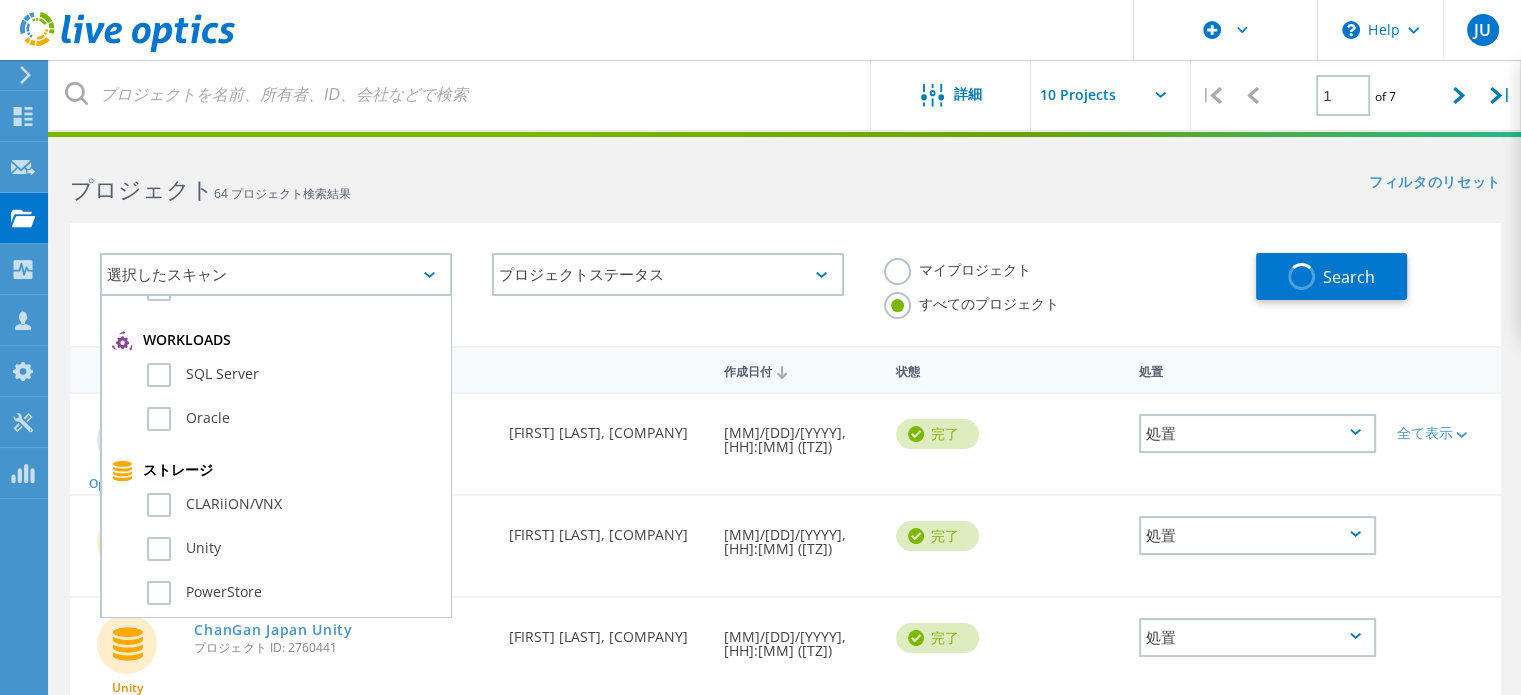 scroll, scrollTop: 300, scrollLeft: 0, axis: vertical 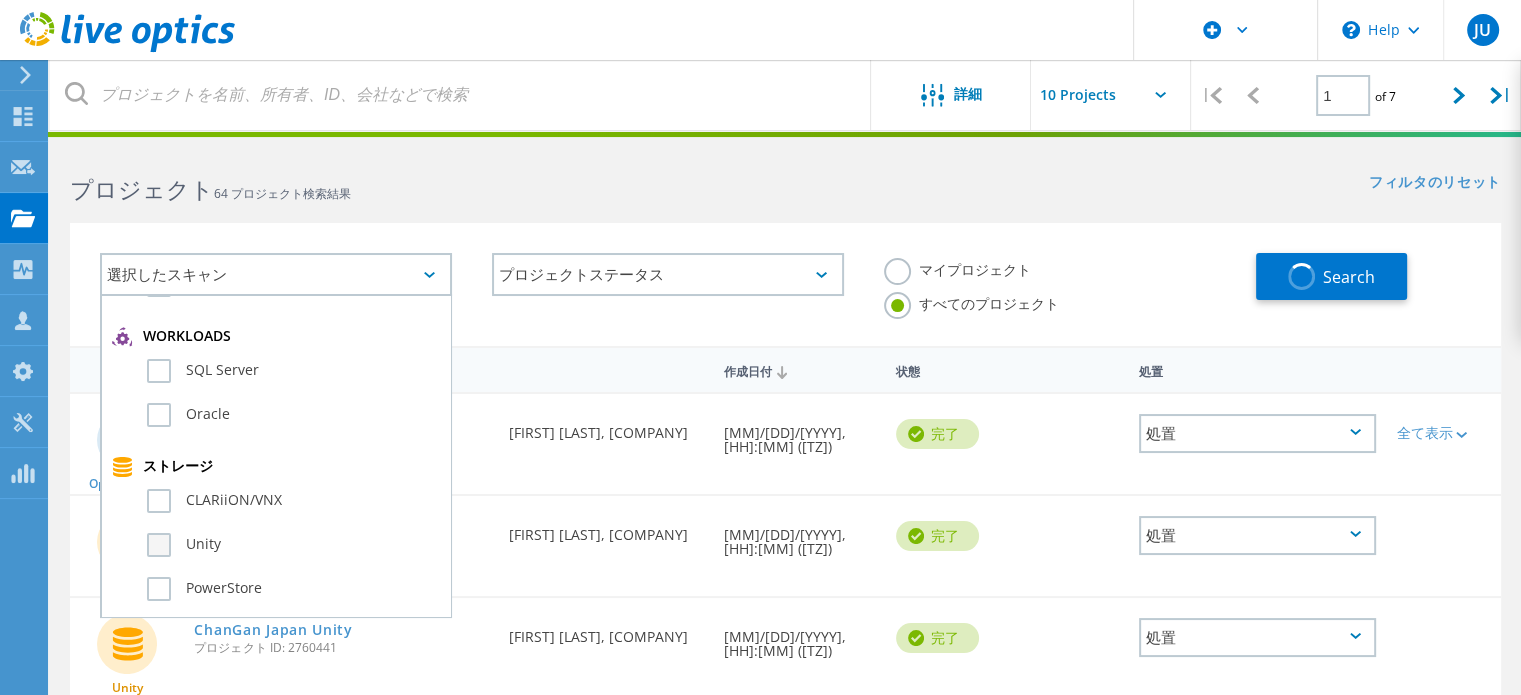 click on "Unity" 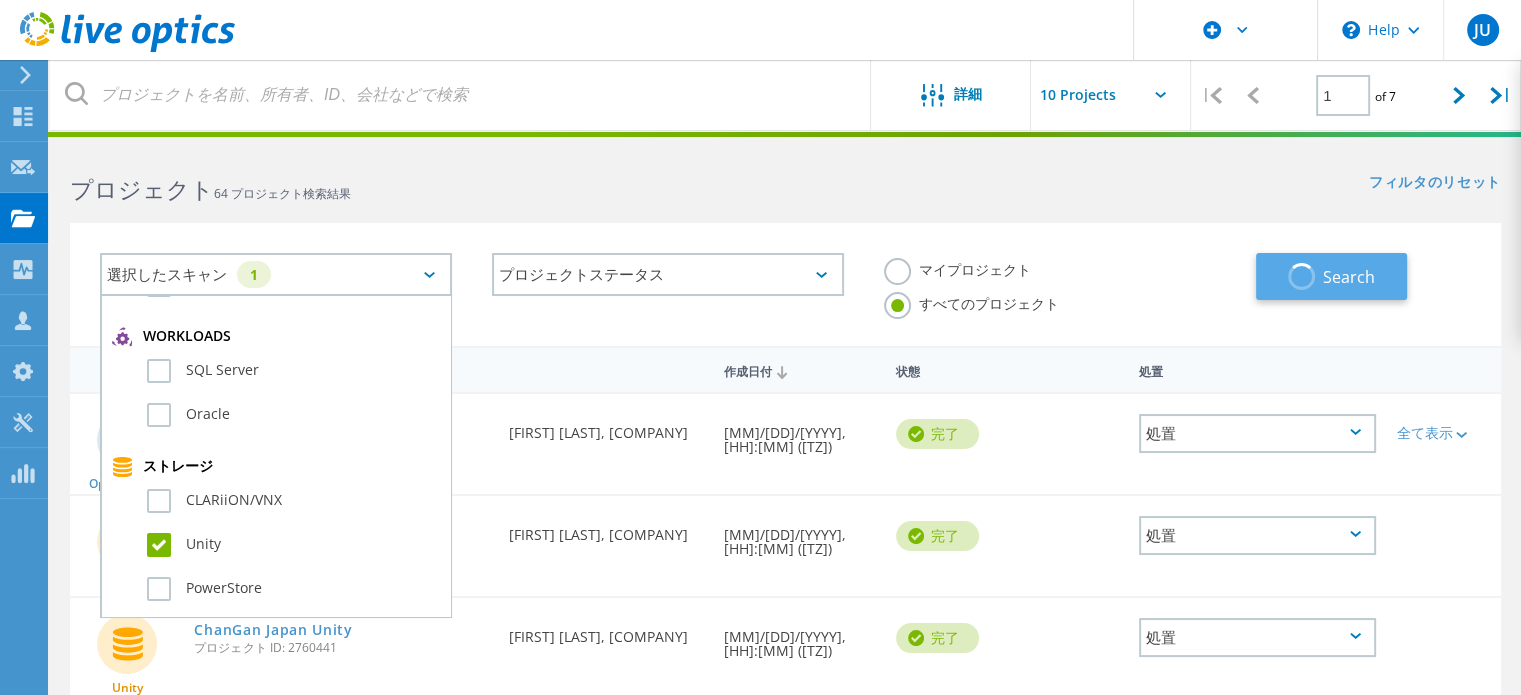 click on "Search" 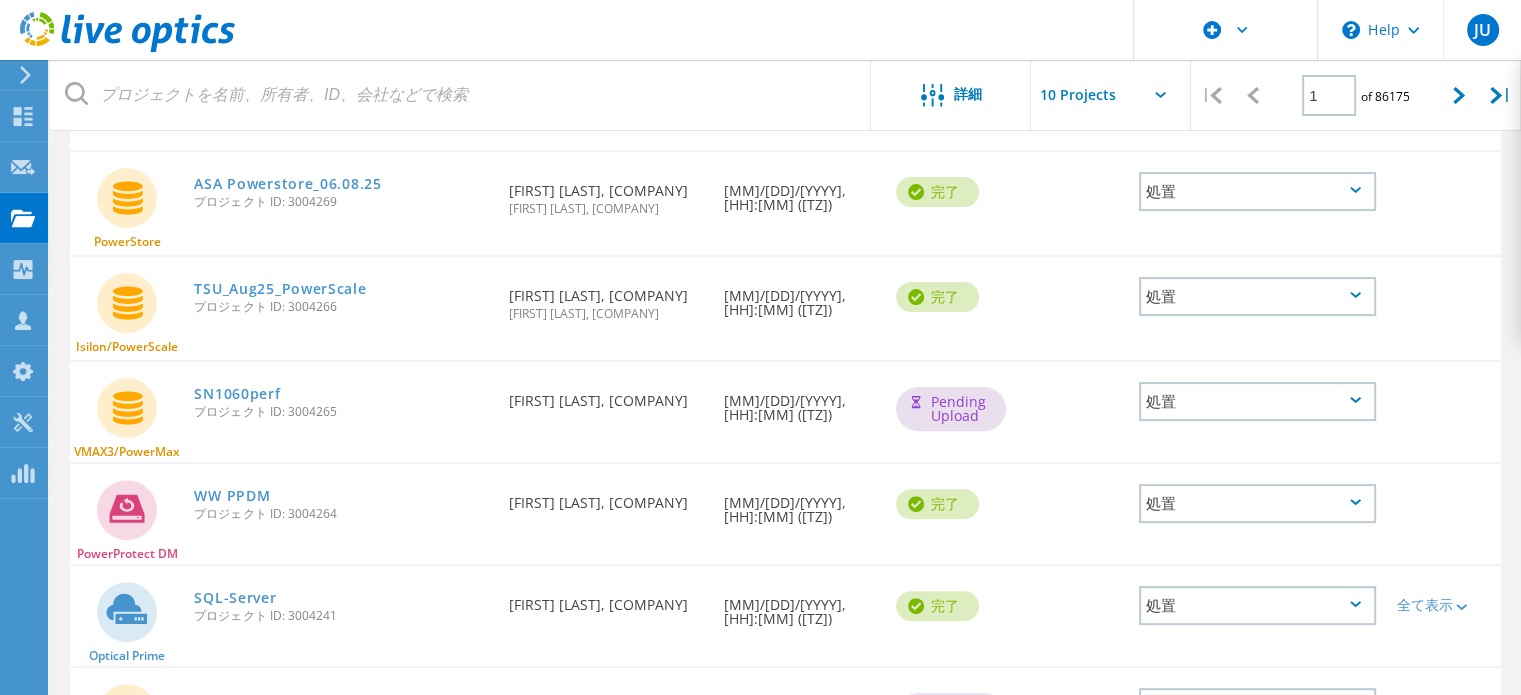 scroll, scrollTop: 452, scrollLeft: 0, axis: vertical 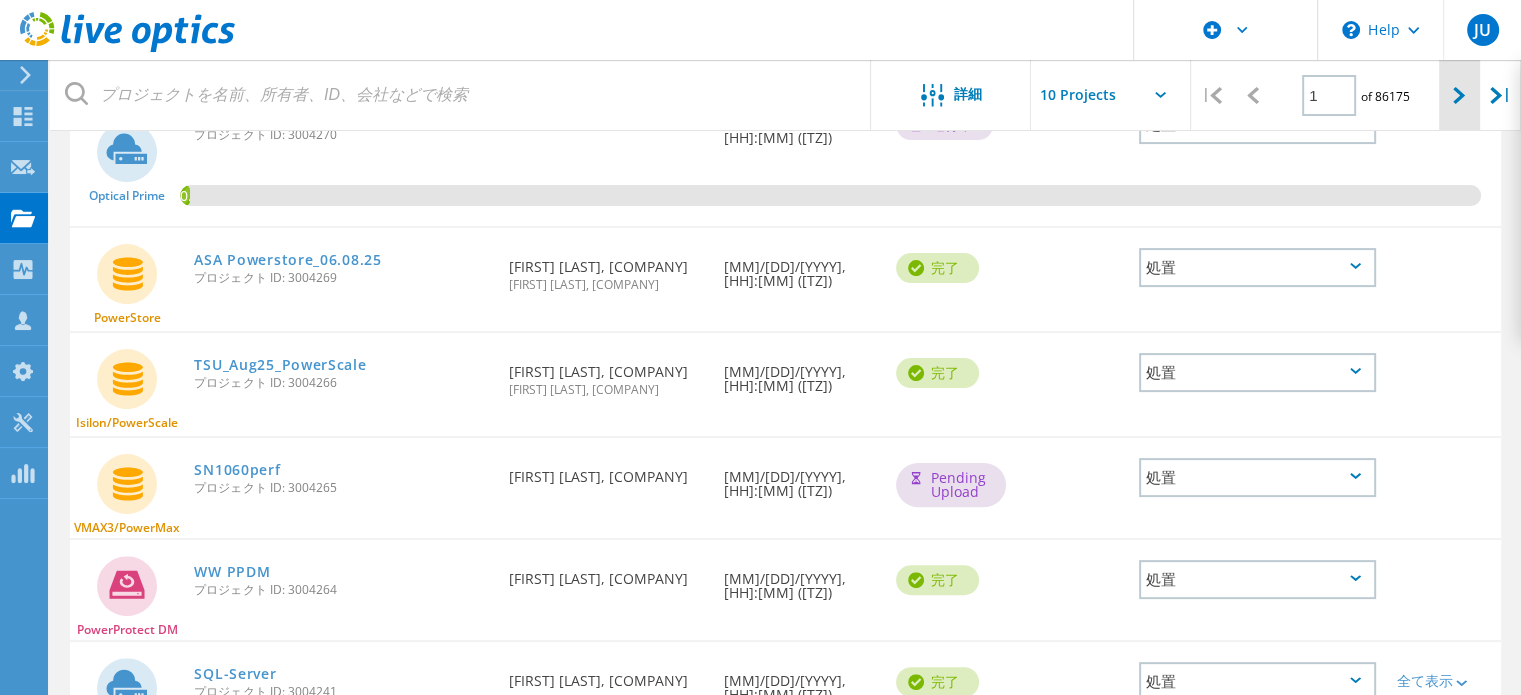 click 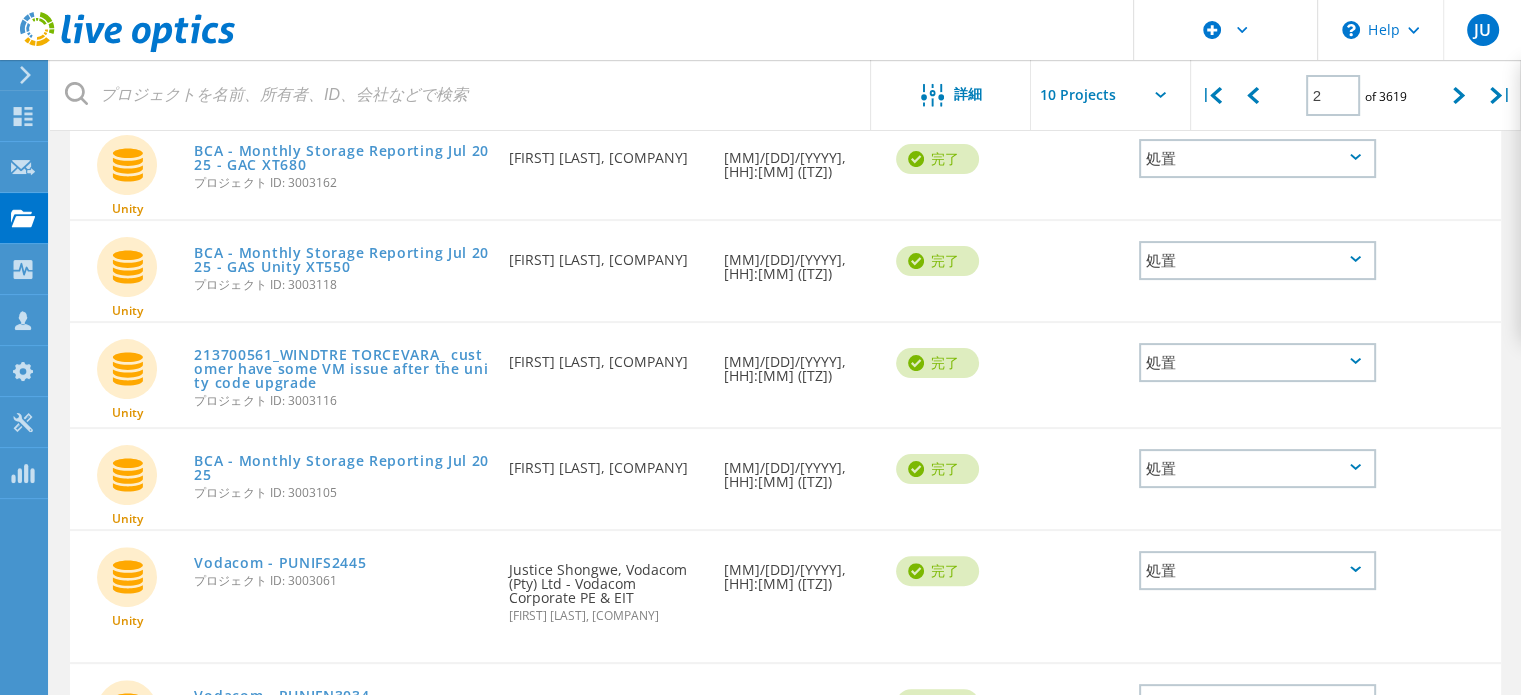 scroll, scrollTop: 152, scrollLeft: 0, axis: vertical 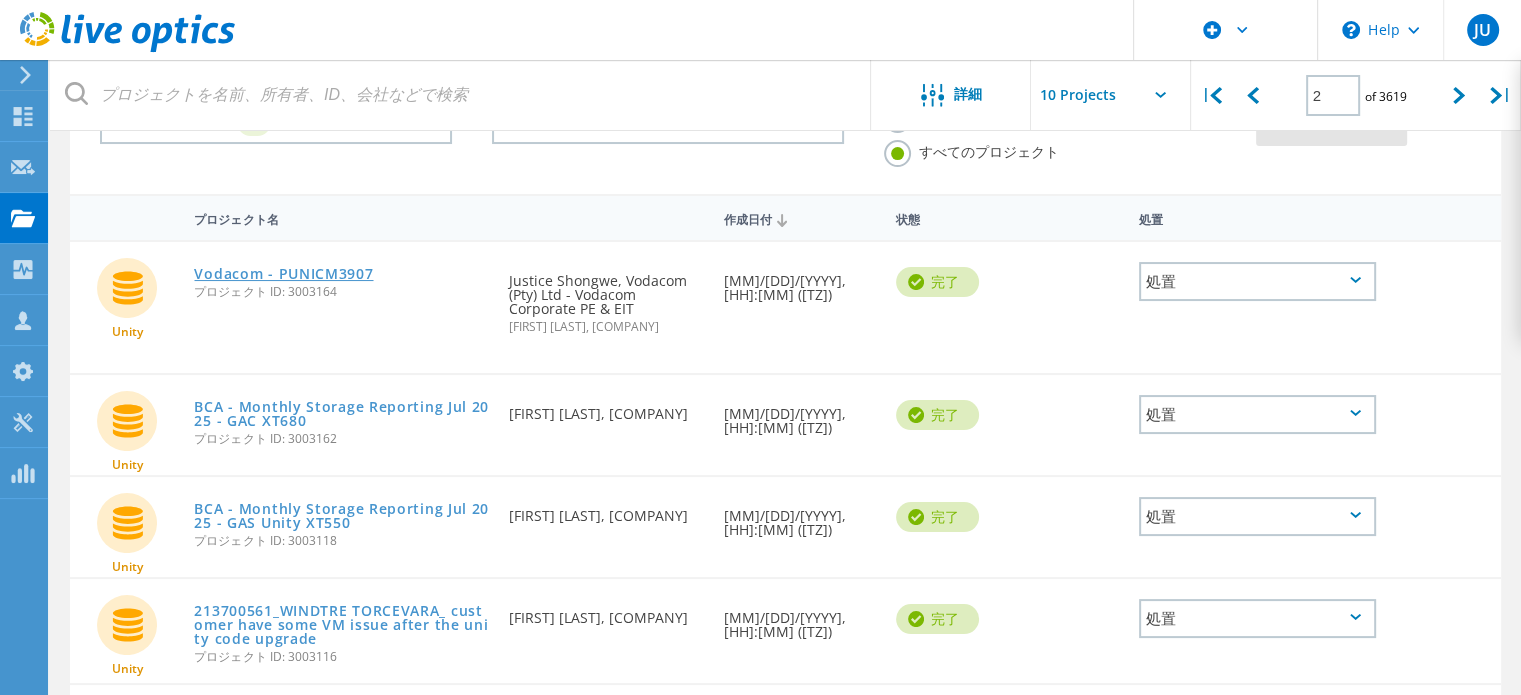 click on "Vodacom - PUNICM3907" 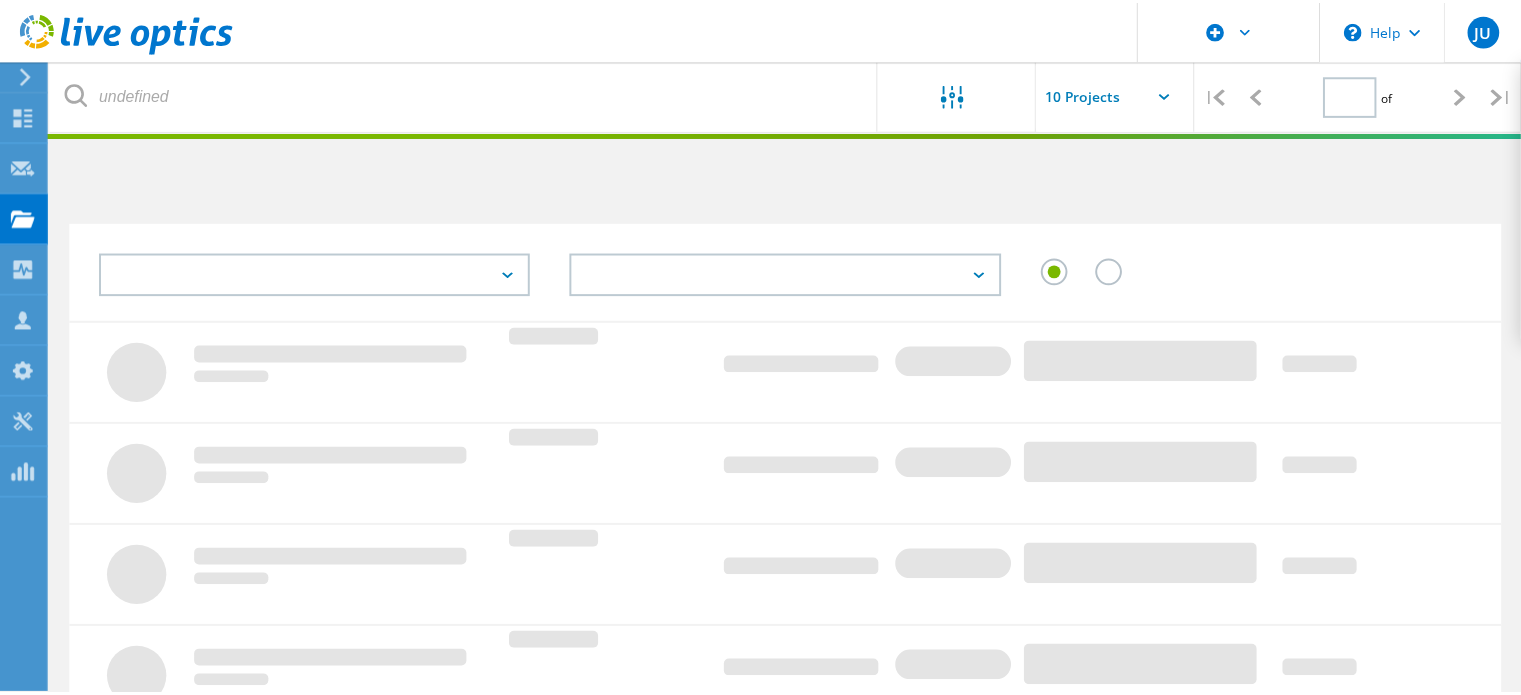 scroll, scrollTop: 152, scrollLeft: 0, axis: vertical 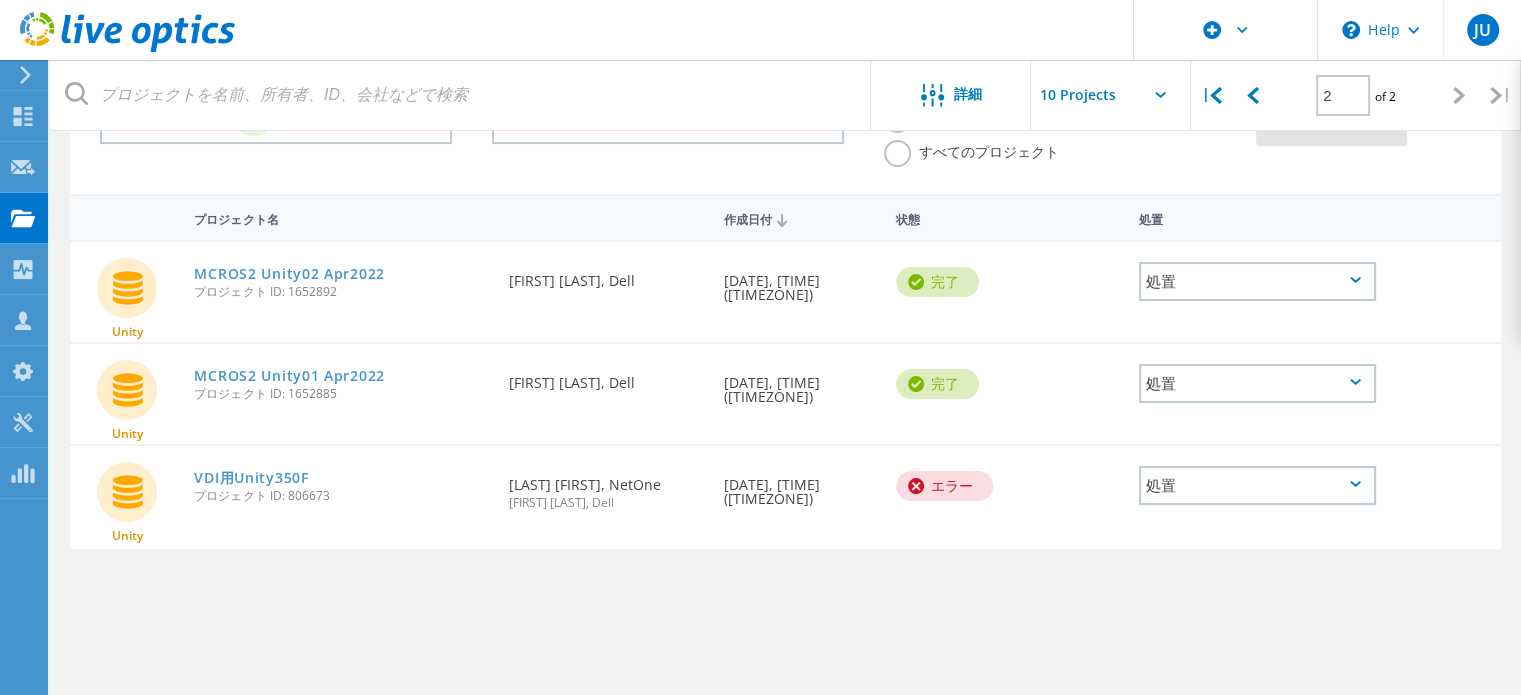click on "すべてのプロジェクト" 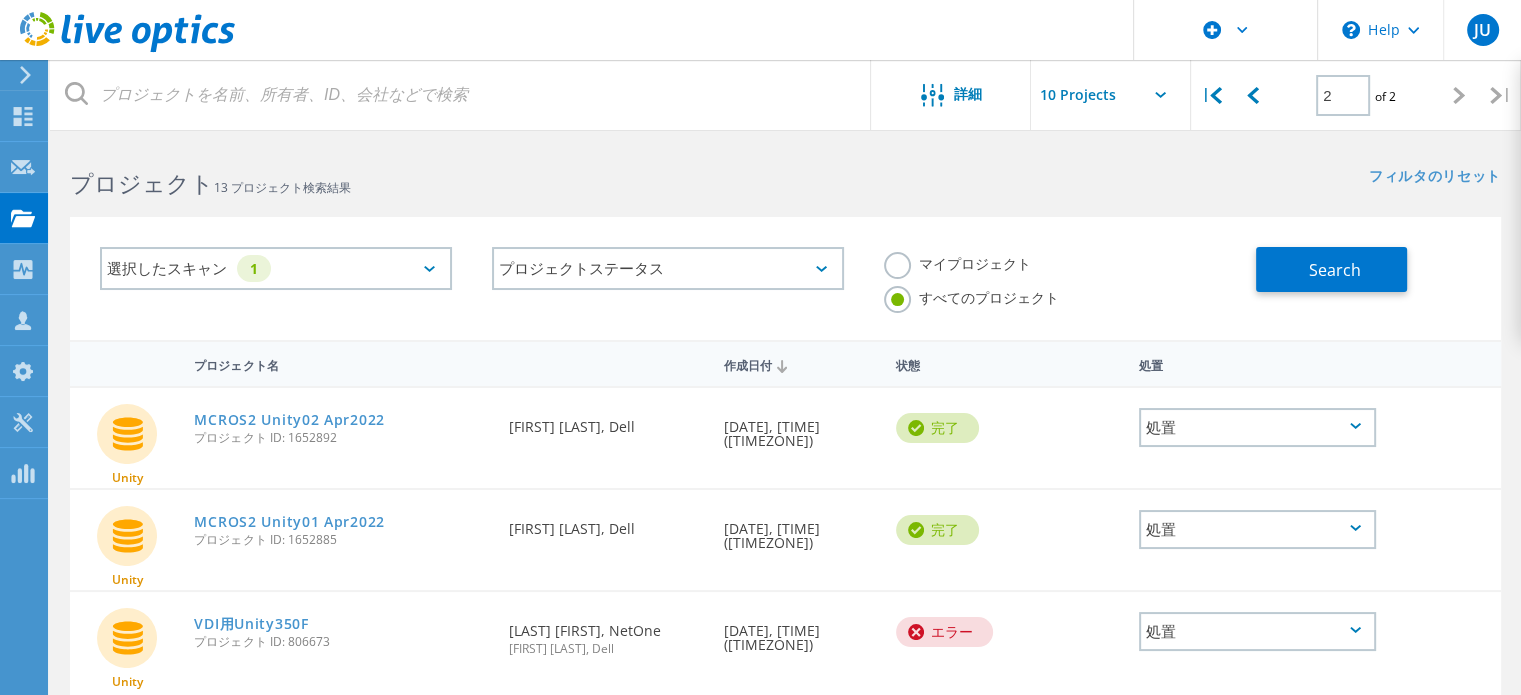 scroll, scrollTop: 0, scrollLeft: 0, axis: both 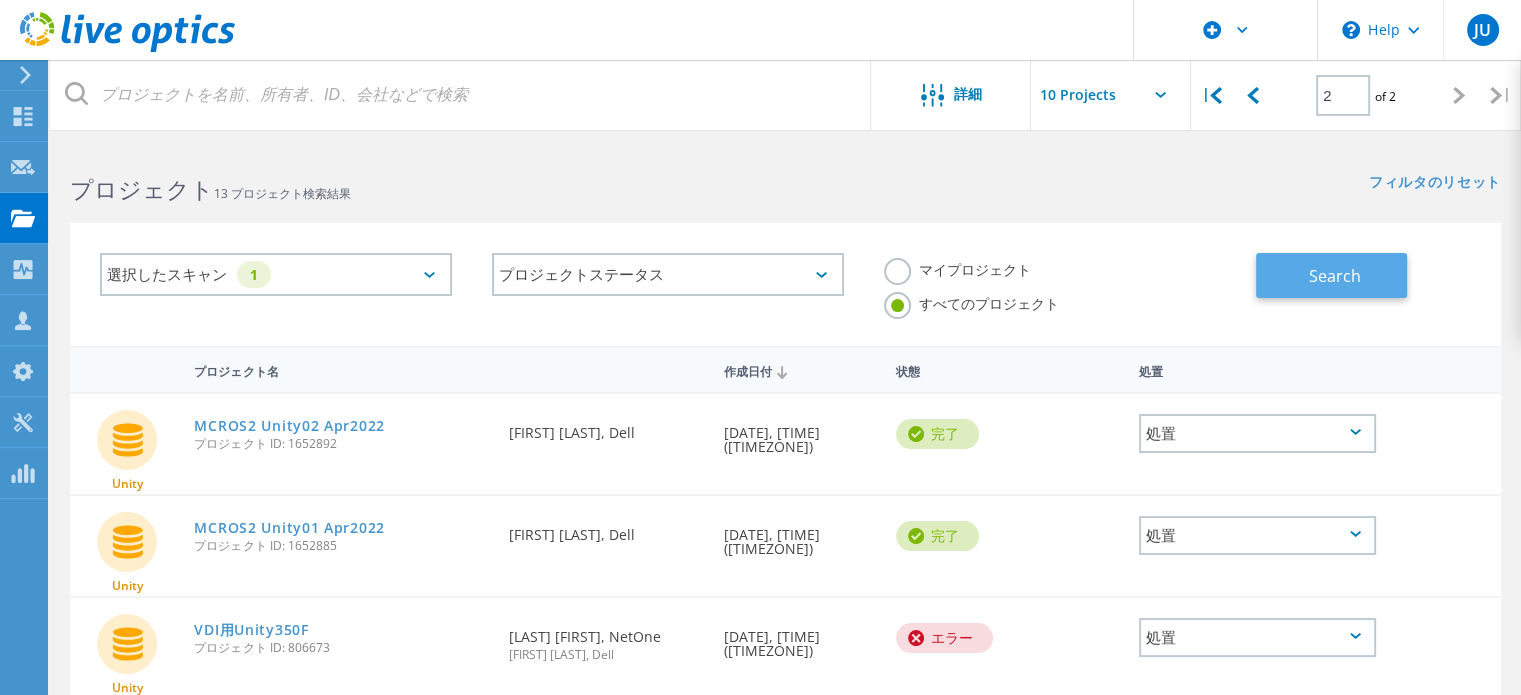 click on "Search" 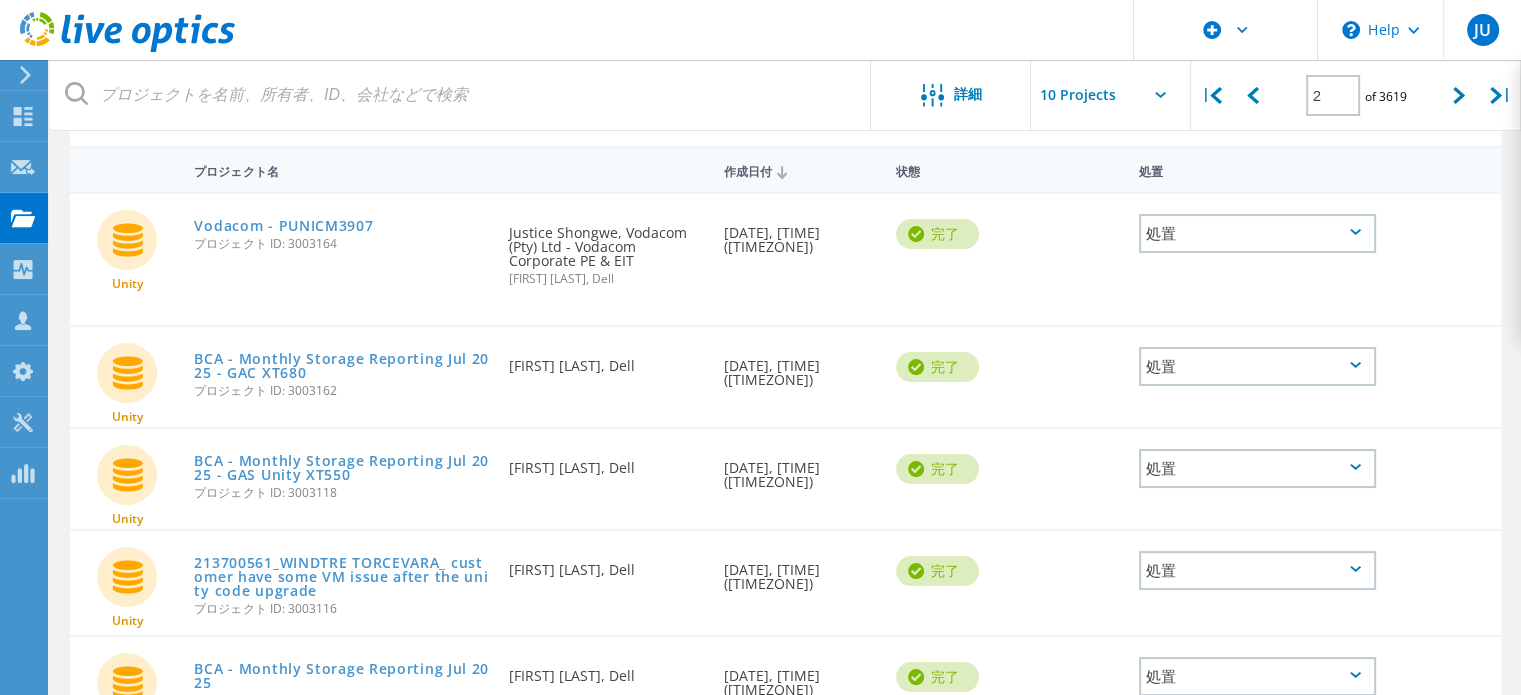 scroll, scrollTop: 0, scrollLeft: 0, axis: both 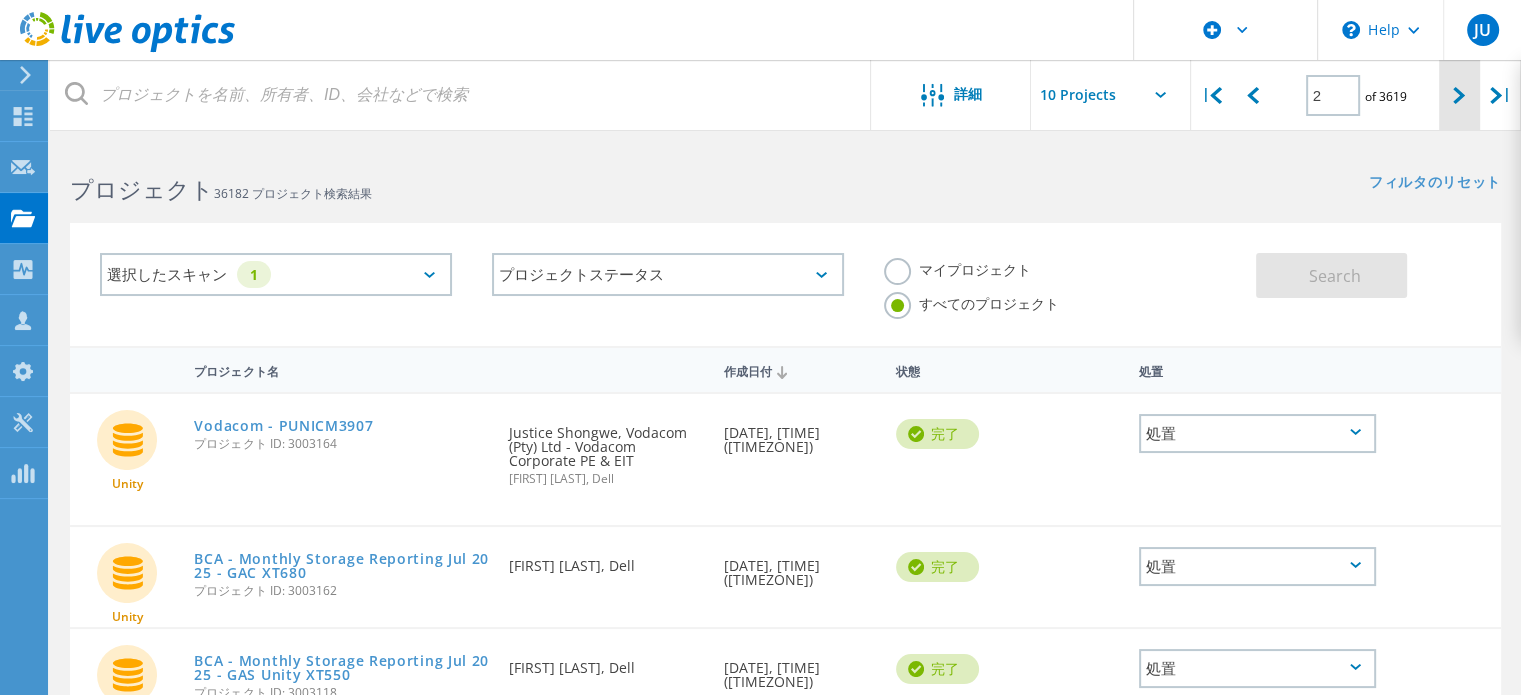 click 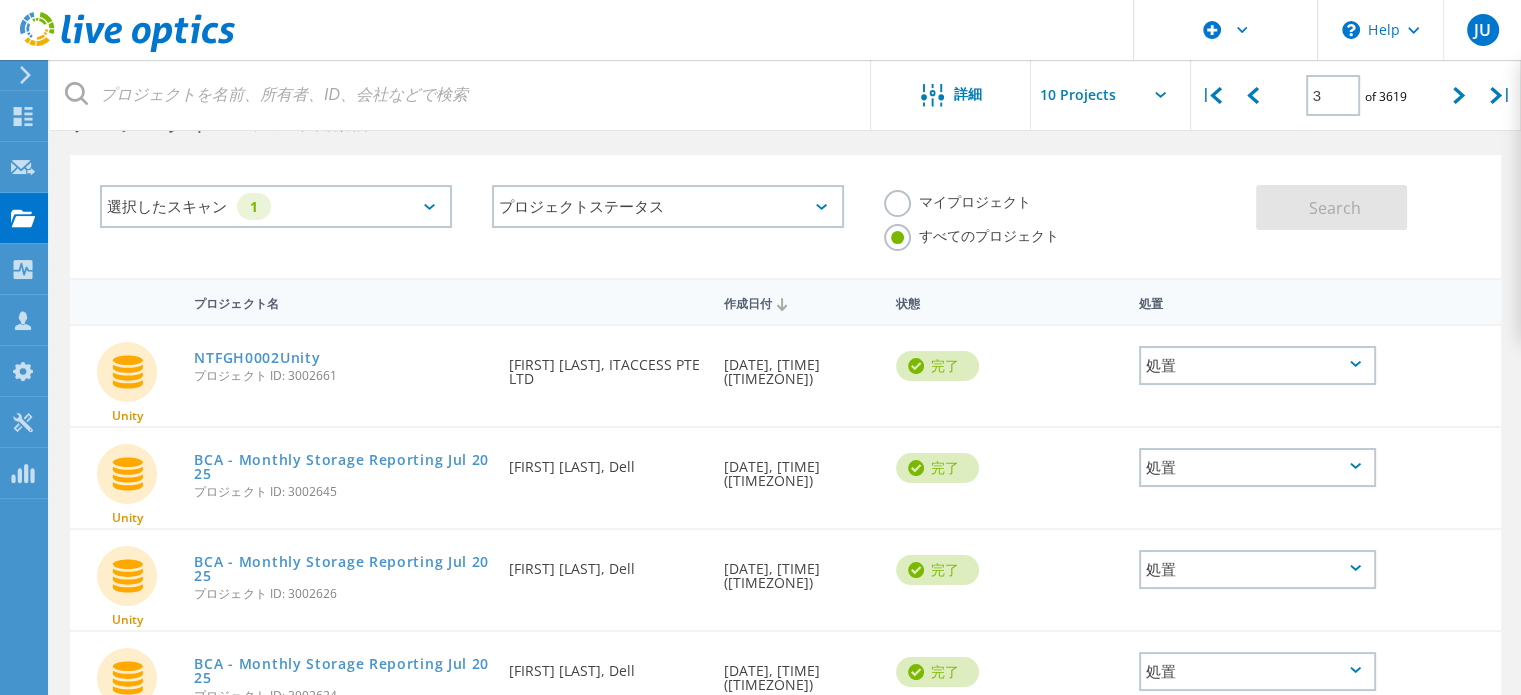 scroll, scrollTop: 100, scrollLeft: 0, axis: vertical 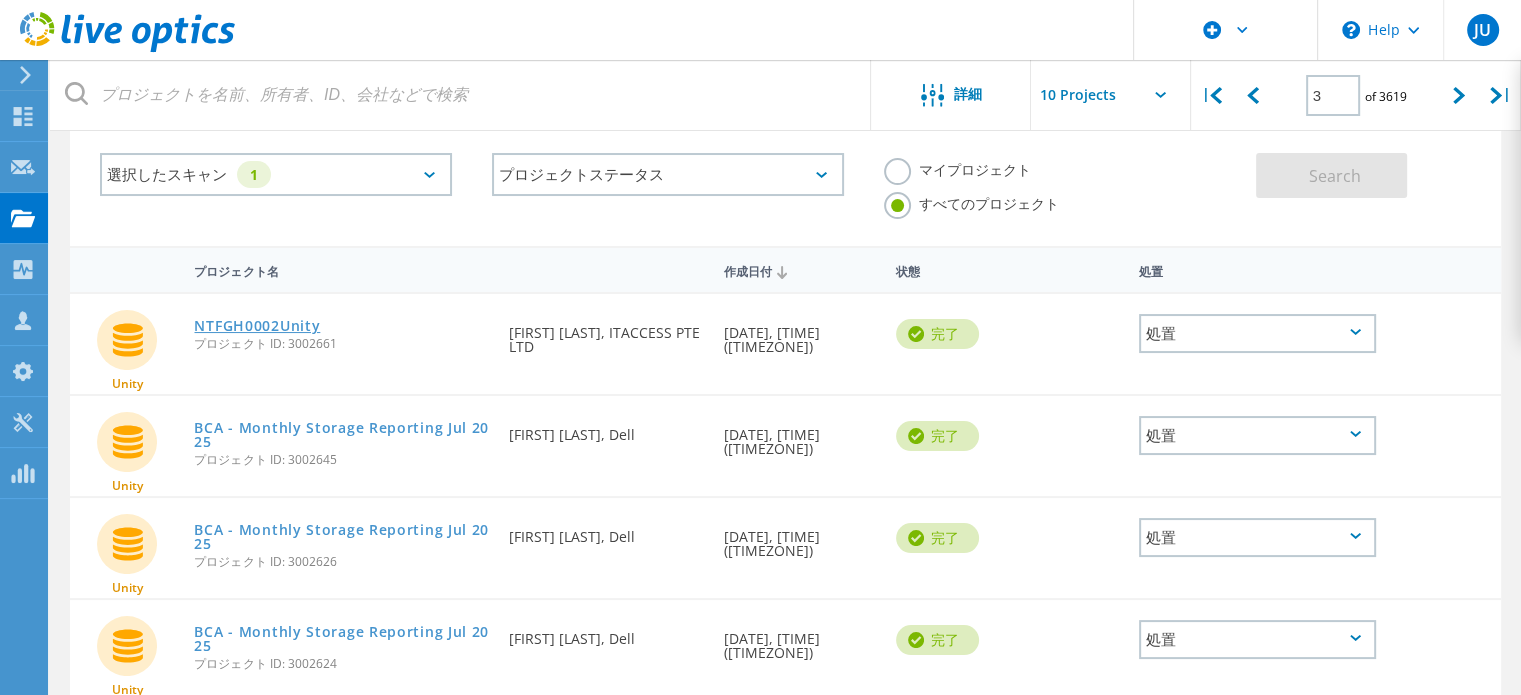 click on "NTFGH0002Unity" 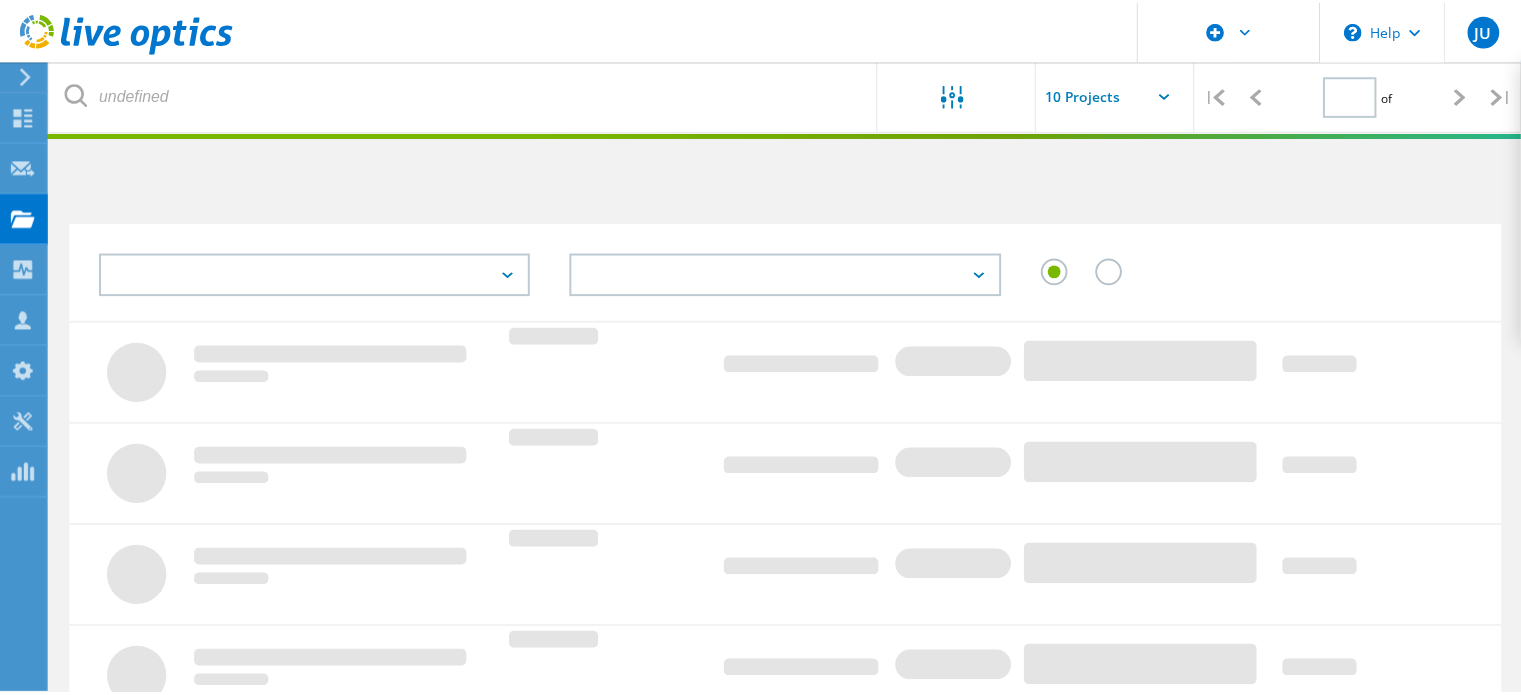 scroll, scrollTop: 100, scrollLeft: 0, axis: vertical 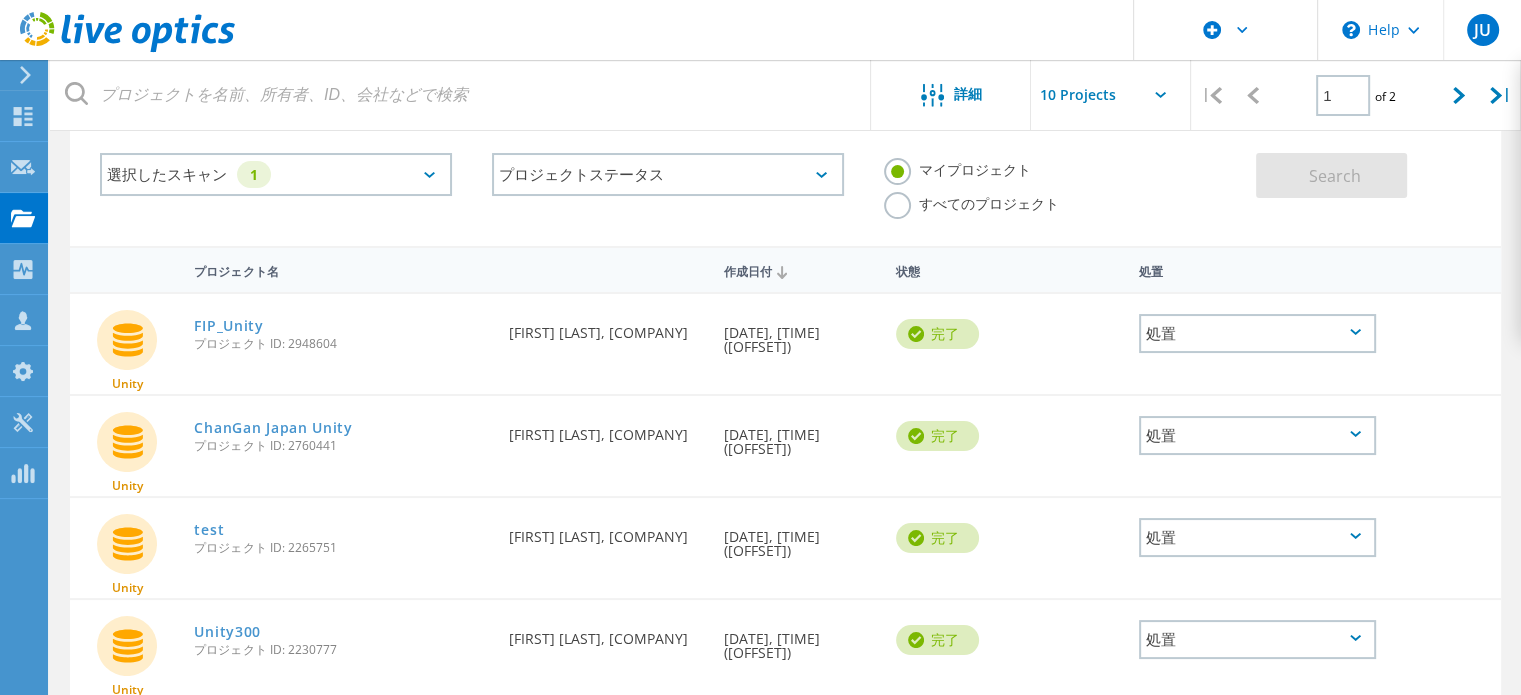 click on "すべてのプロジェクト" 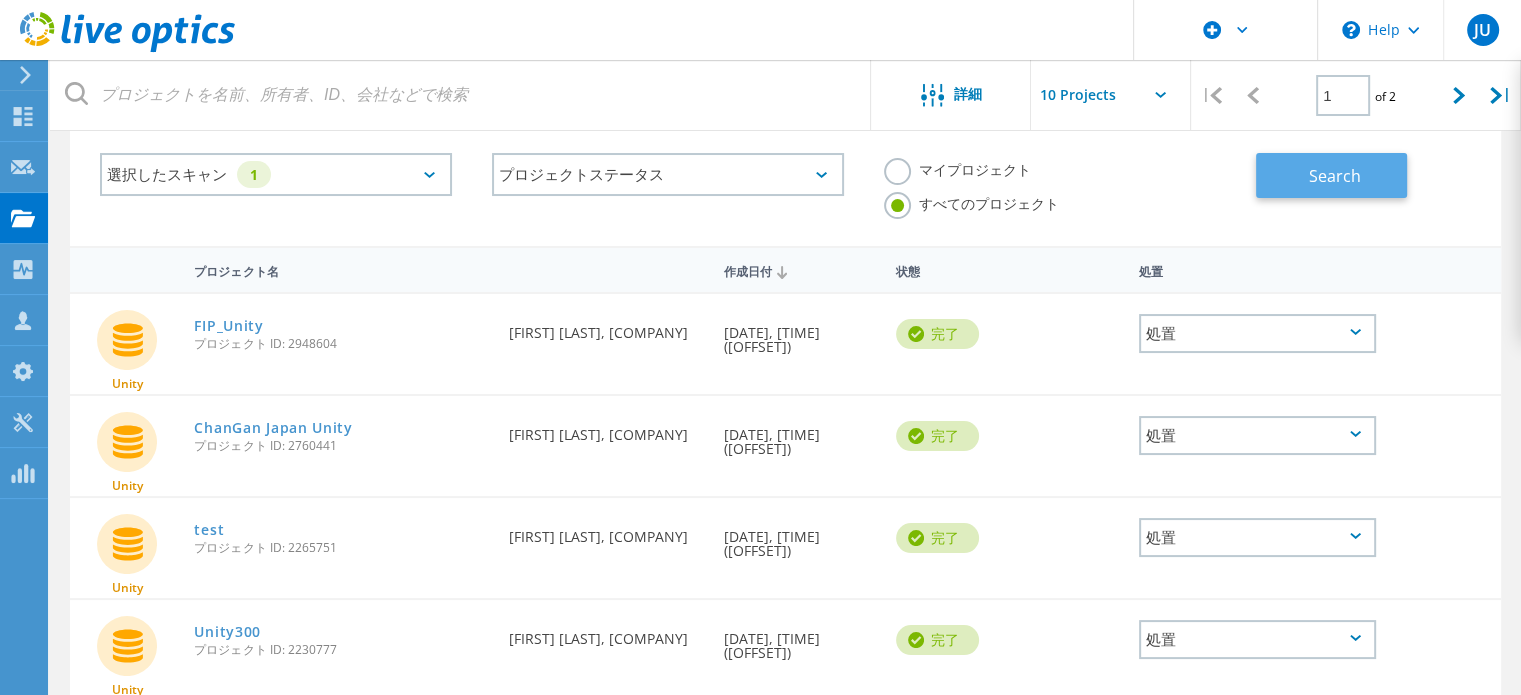 click on "Search" 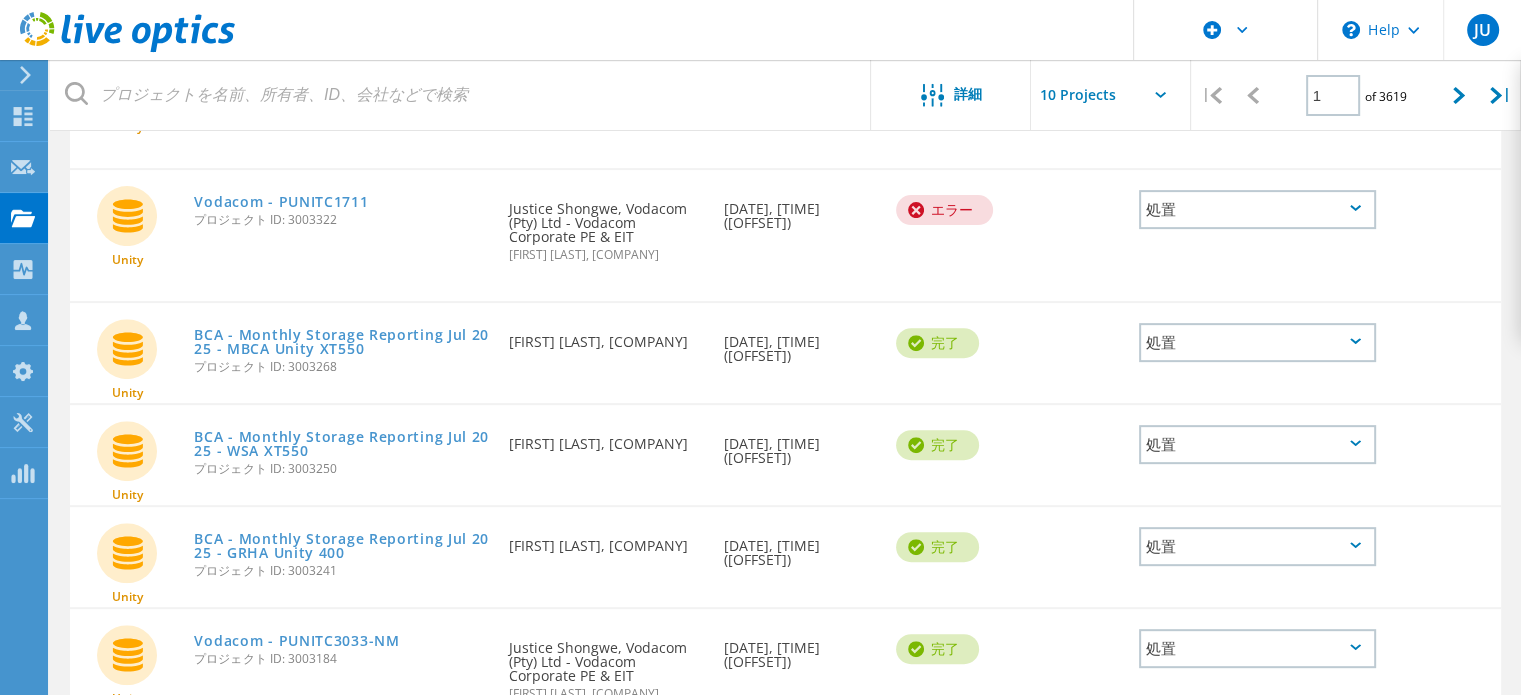 scroll, scrollTop: 917, scrollLeft: 0, axis: vertical 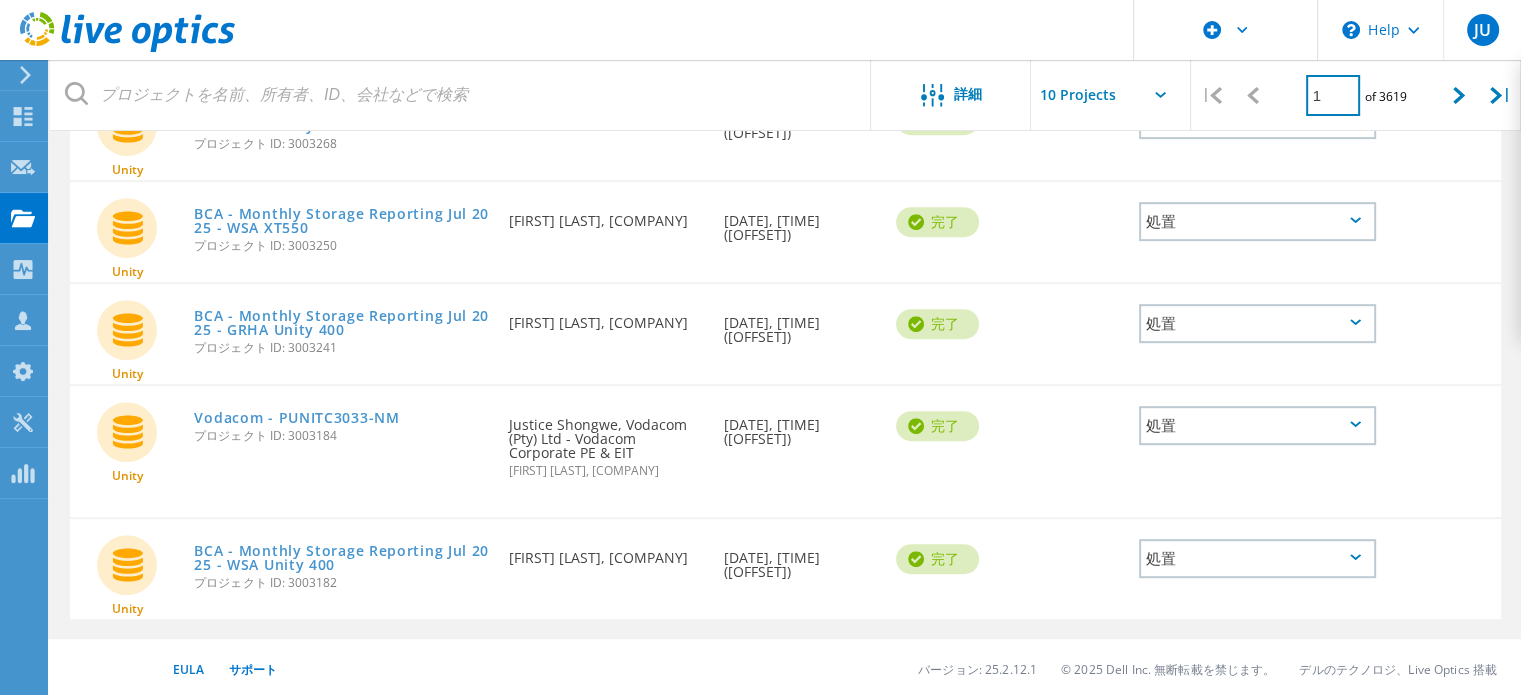 click on "1" 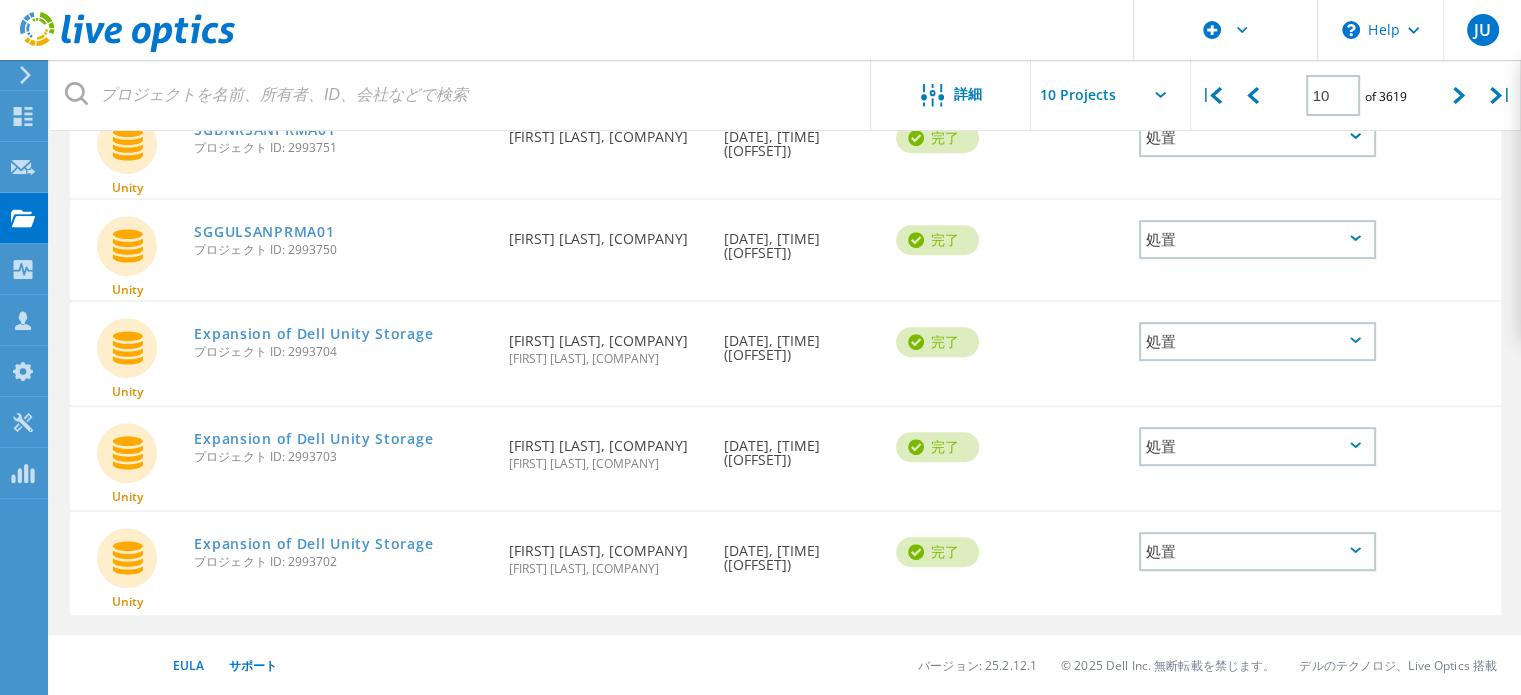 scroll, scrollTop: 905, scrollLeft: 0, axis: vertical 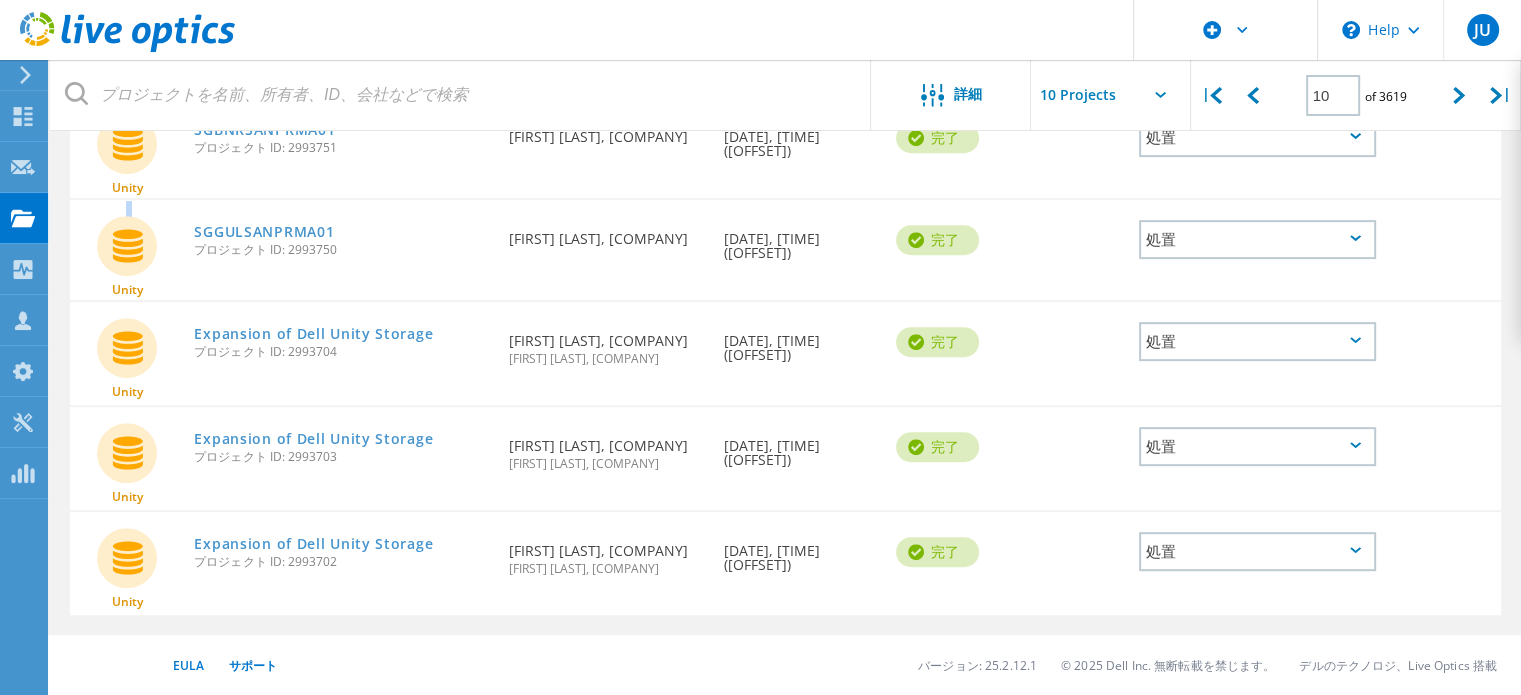 click on "プロジェクト名      作成日付   状態  処置        Unity  Unity2 Collection  プロジェクト ID: 2994312  要求者  Tyler Monroe, Northern Kentucky University   Jarelle Marshall, SOFTWARE INFORMATION SYSTEMS, LLC 作成日付  07/29/2025, 09:44 (-04:00)   完了
処置       Unity  Unity3 IO Capture  プロジェクト ID: 2994307  要求者  Tyler Monroe, Northern Kentucky University   Jarelle Marshall, SOFTWARE INFORMATION SYSTEMS, LLC 作成日付  07/29/2025, 09:40 (-04:00)   完了
処置       Unity  Unity 300 live optics  プロジェクト ID: 2993899  要求者  Vikram Poojary, MNC   Gaurav Indu, Dell  作成日付  07/29/2025, 13:15 (+05:30)   完了
処置       Unity  Automated E2E Test LiveUpload UNITY 1753765327_17  プロジェクト ID: 2993756  要求者  Test E2E, LiveOptics  作成日付  07/29/2025, 06:02 (+01:00)   完了
処置       Unity  SGPS1SANPRMA01  プロジェクト ID: 2993753  要求者  Shyamika Thamel, SEATRIUM  作成日付  完了" 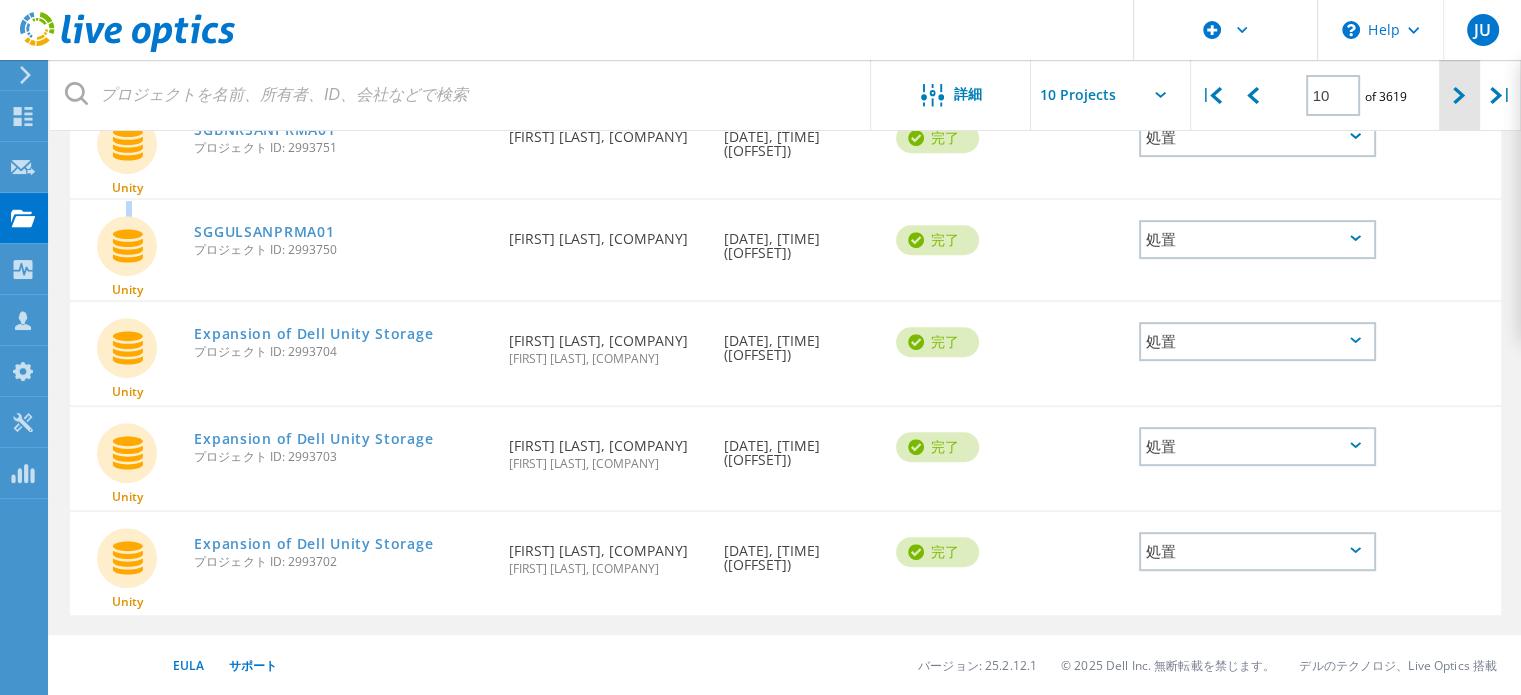 click 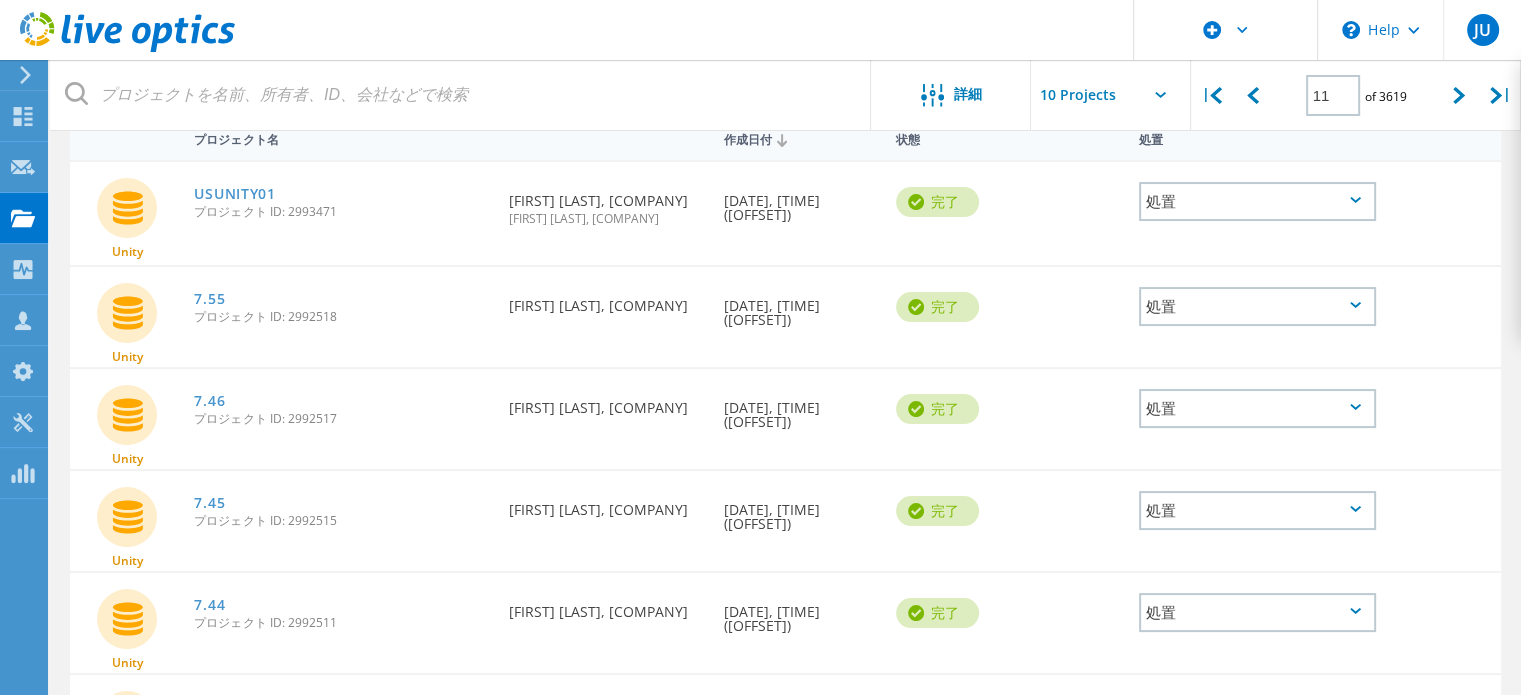 scroll, scrollTop: 211, scrollLeft: 0, axis: vertical 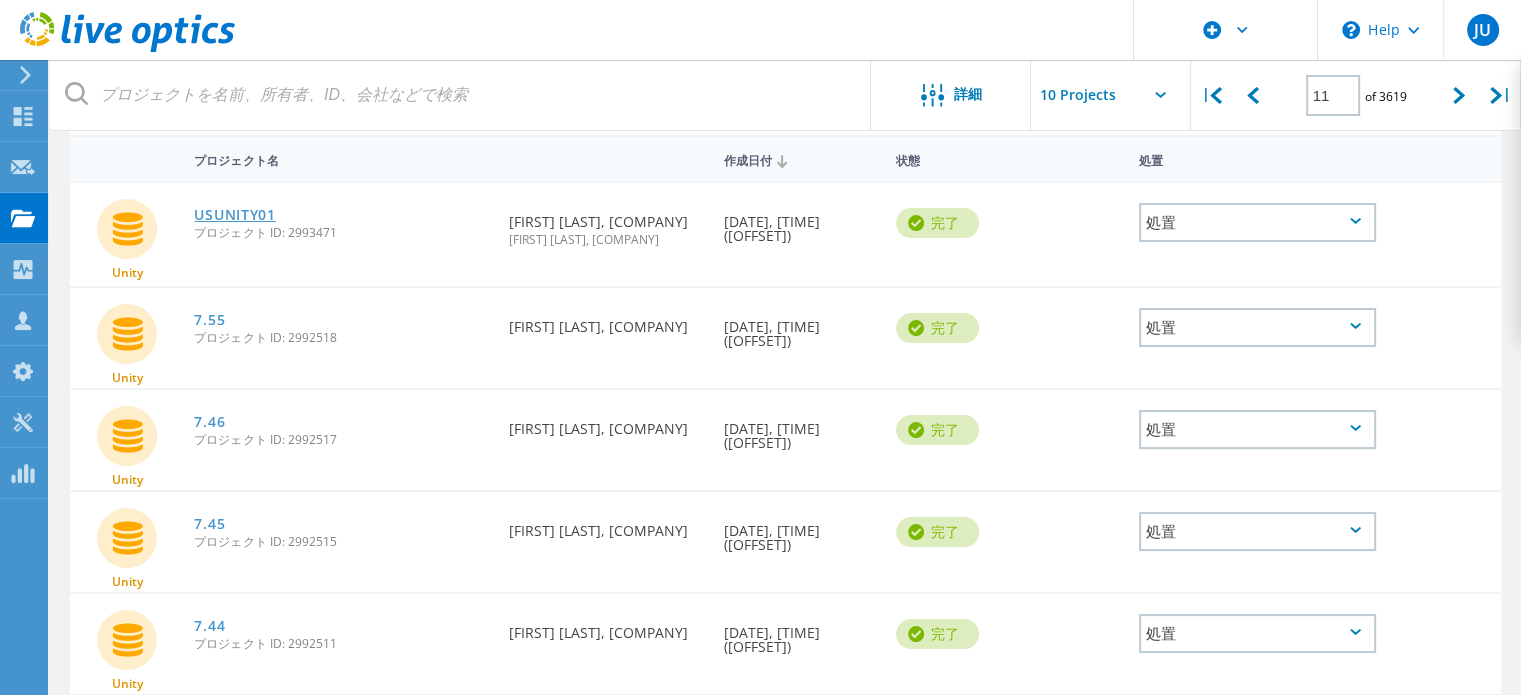 click on "USUNITY01" 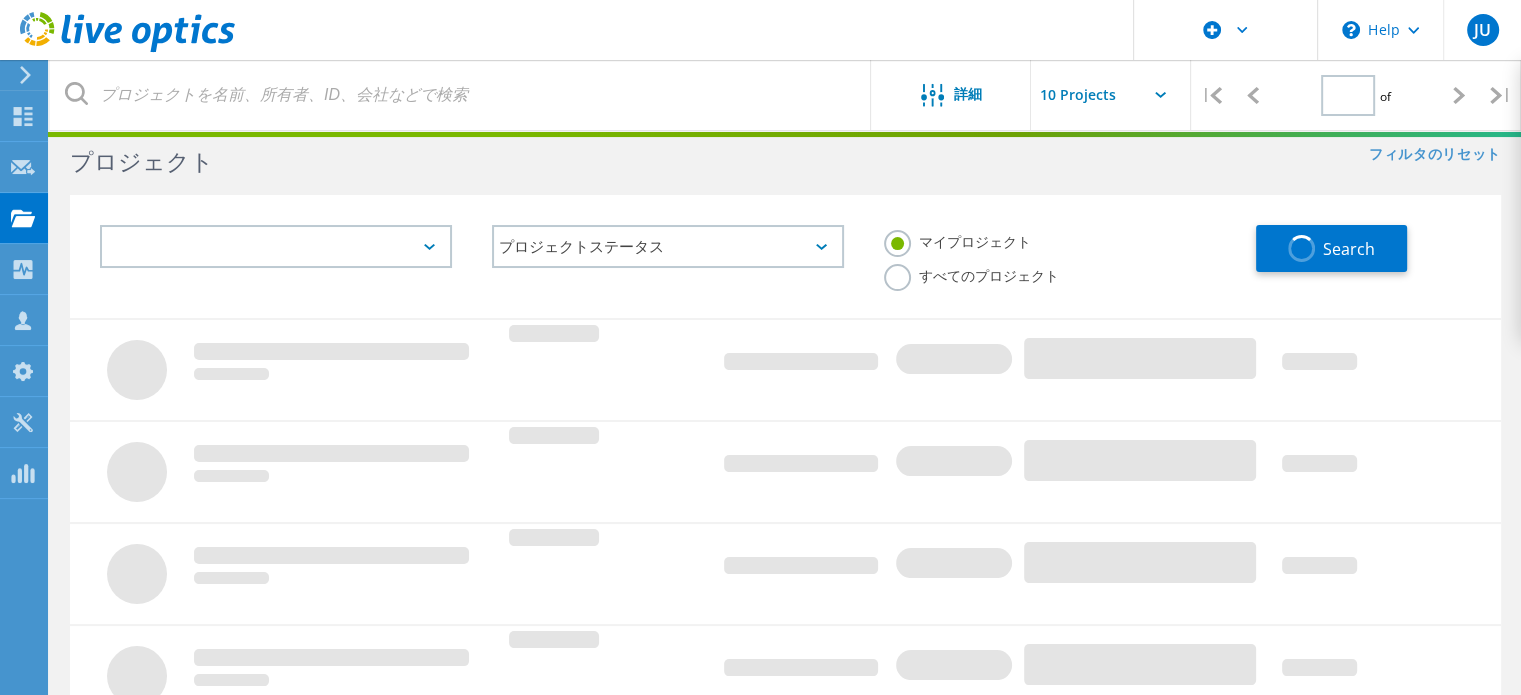 scroll, scrollTop: 0, scrollLeft: 0, axis: both 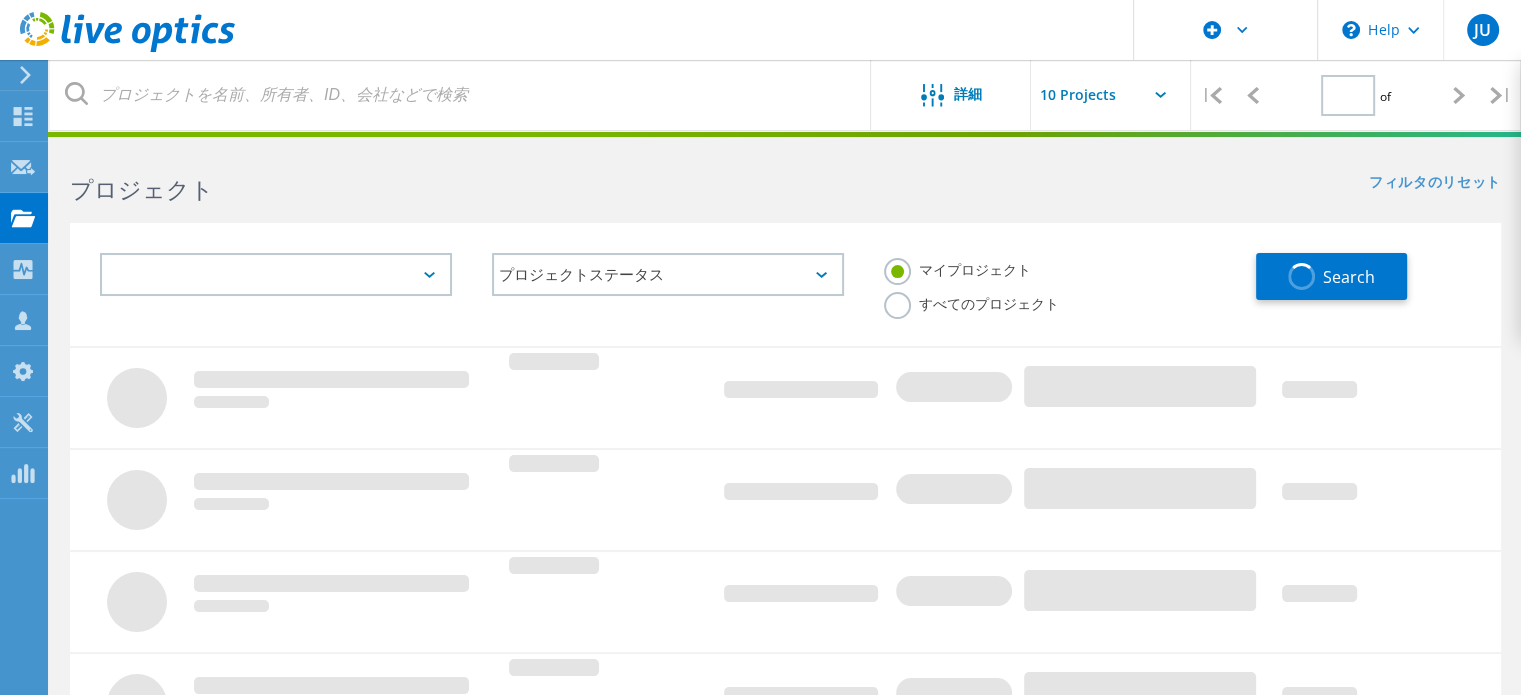 type on "1" 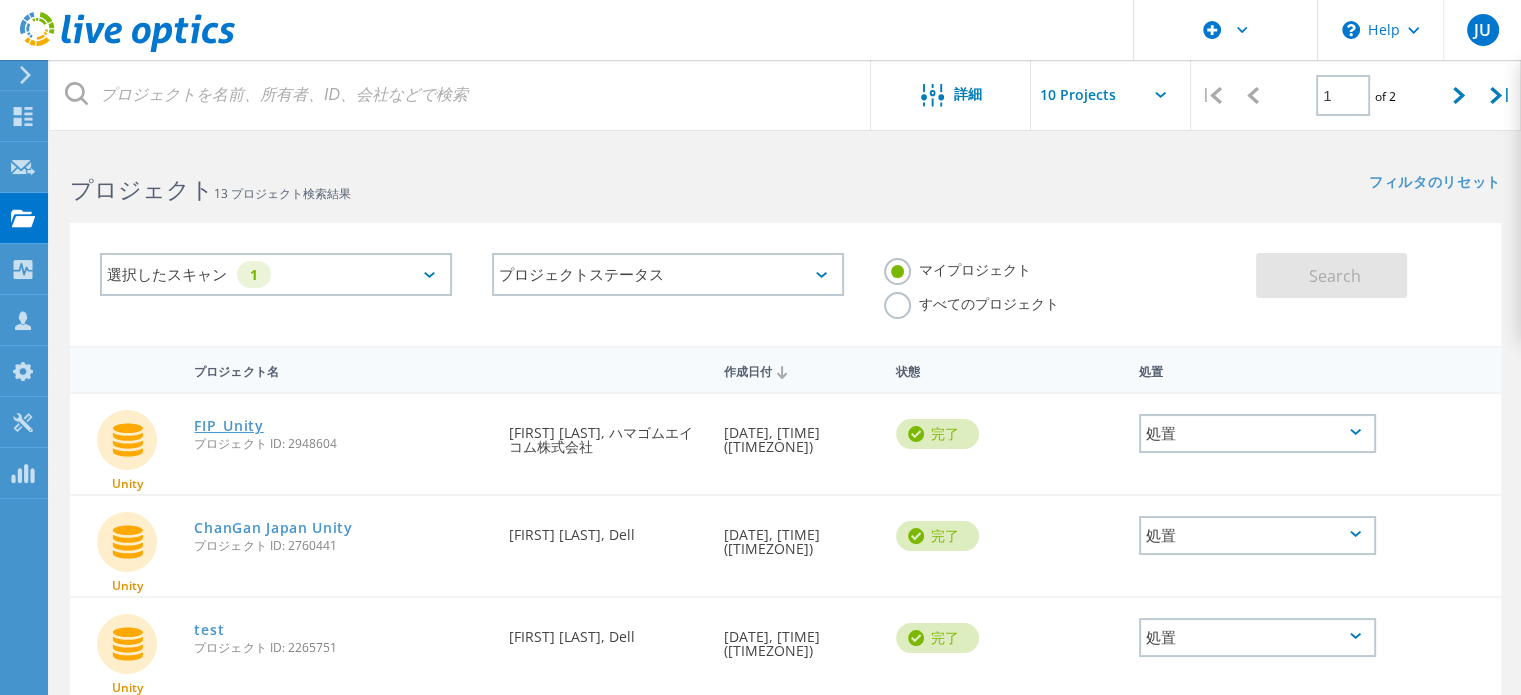 click on "FIP_Unity" 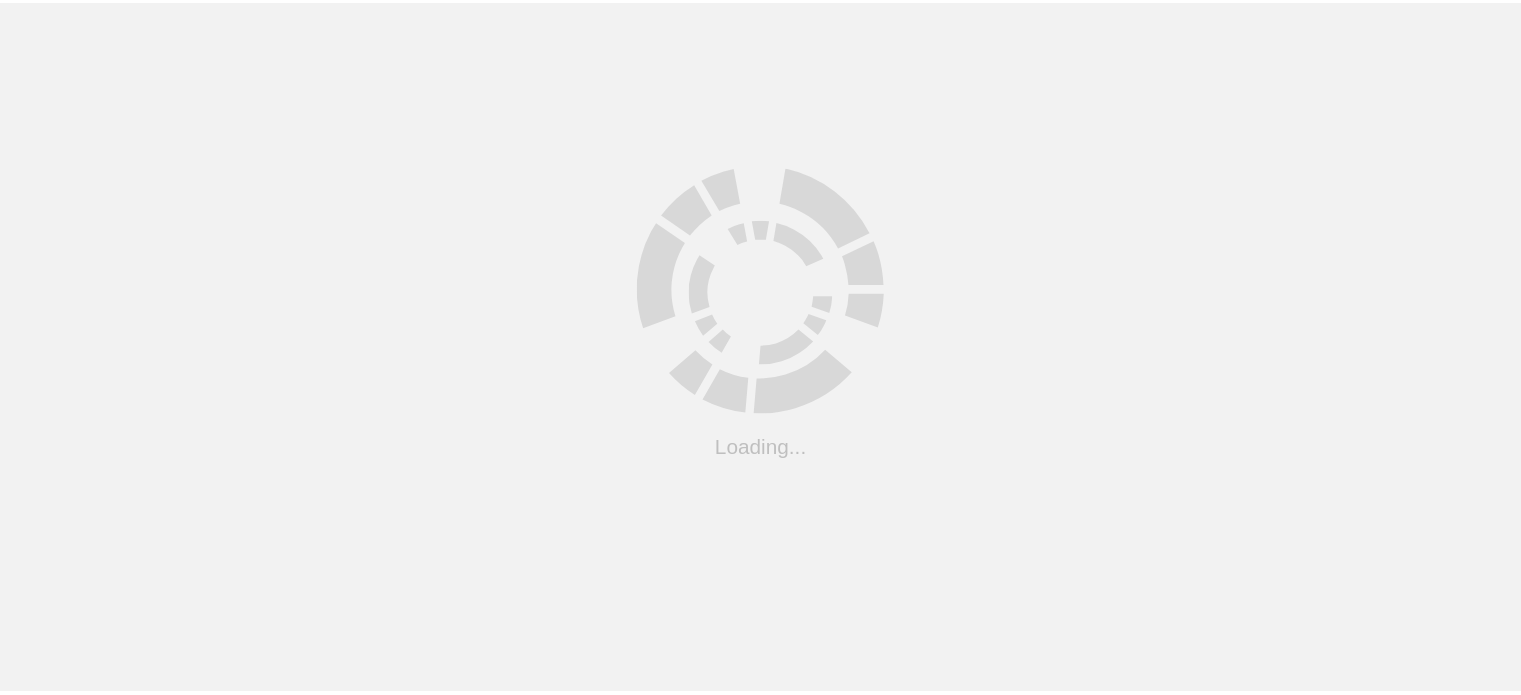 scroll, scrollTop: 0, scrollLeft: 0, axis: both 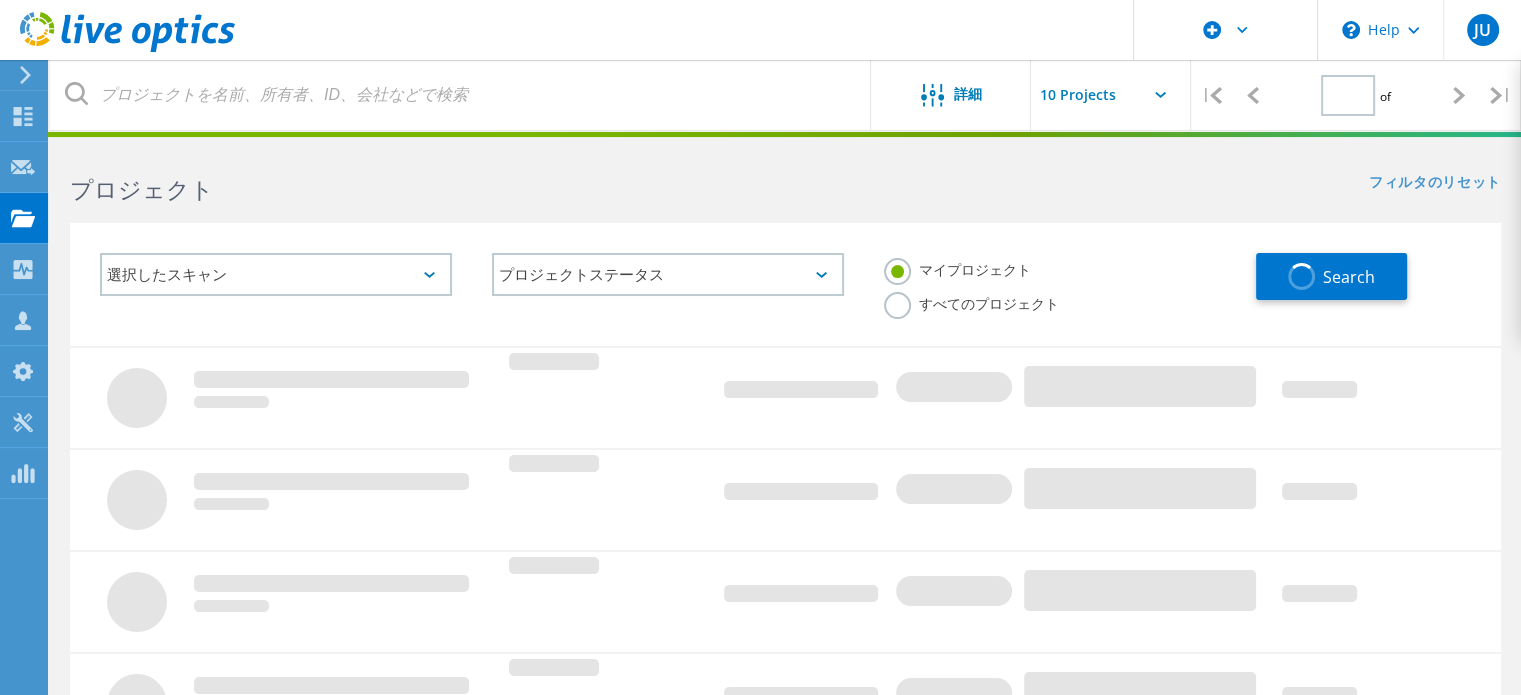 type on "1" 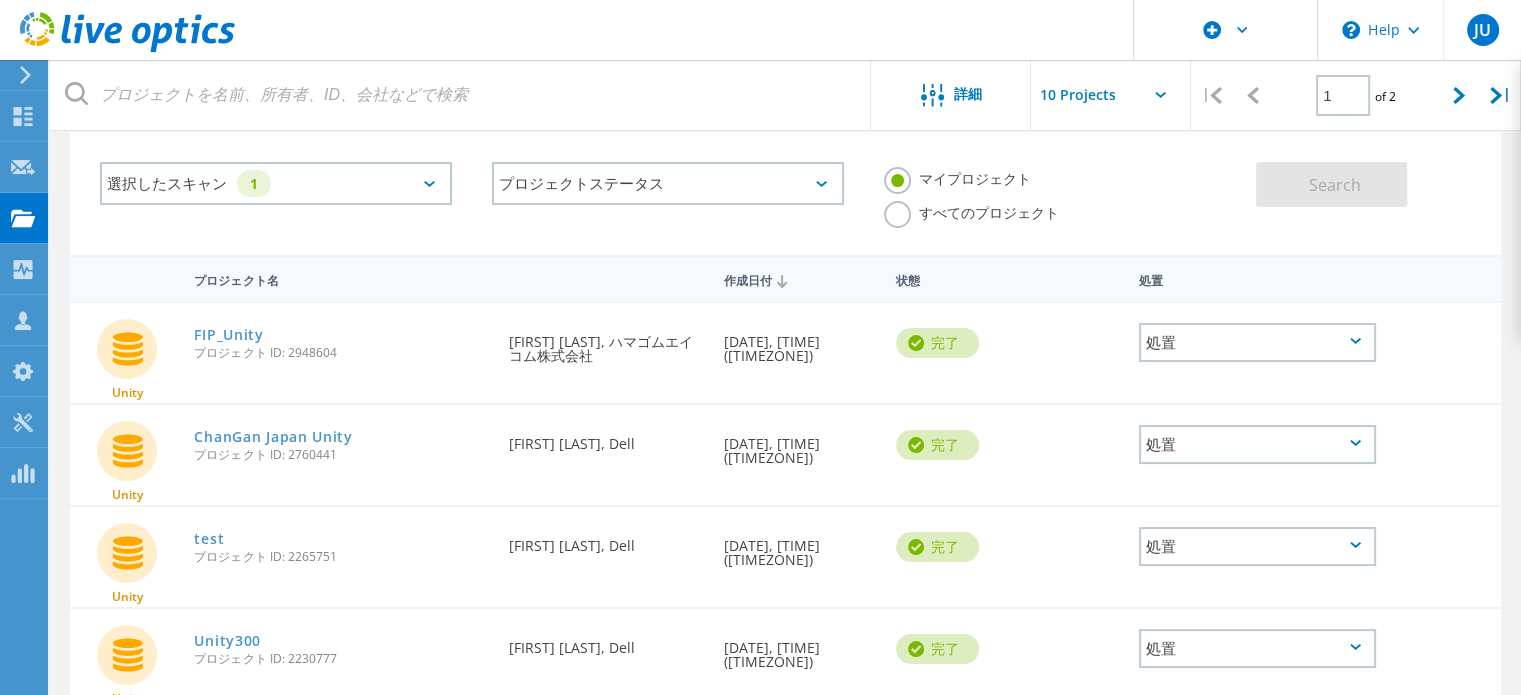 scroll, scrollTop: 300, scrollLeft: 0, axis: vertical 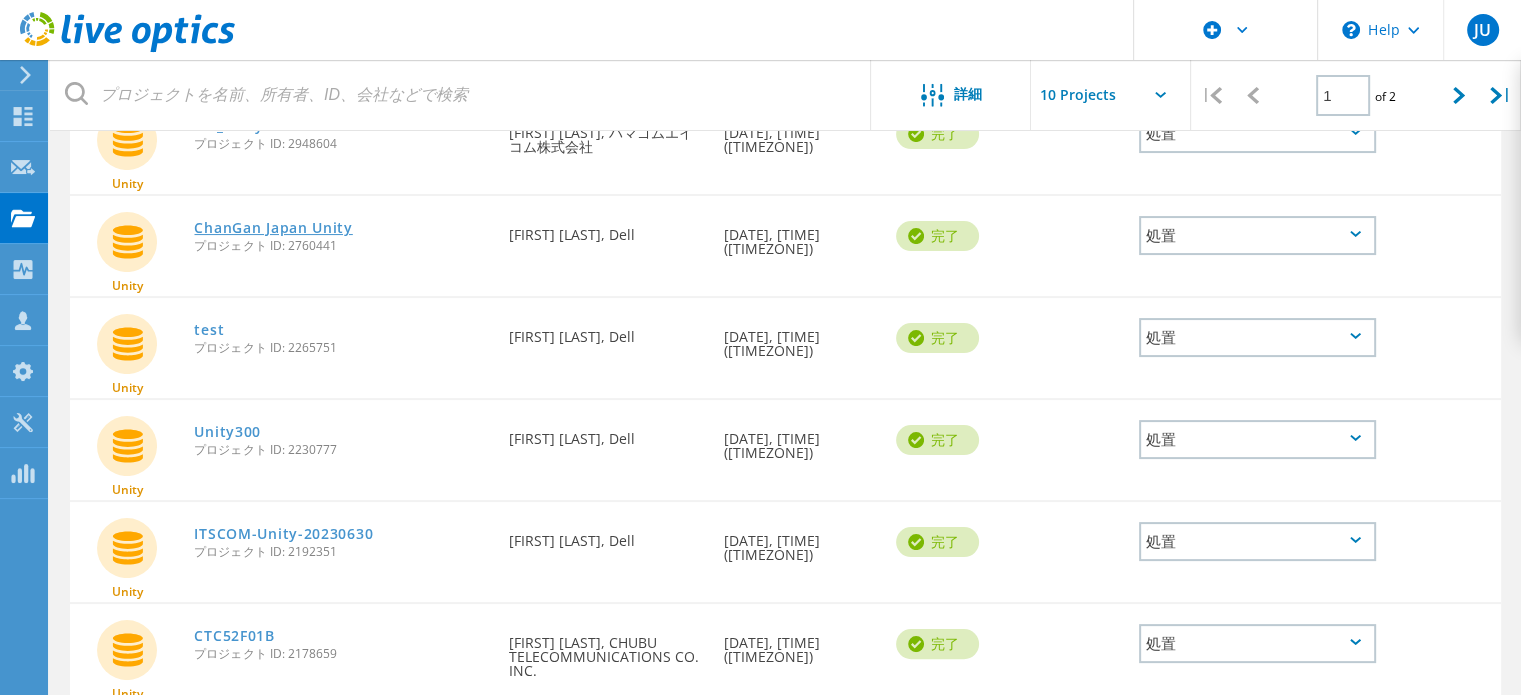 click on "ChanGan Japan Unity" 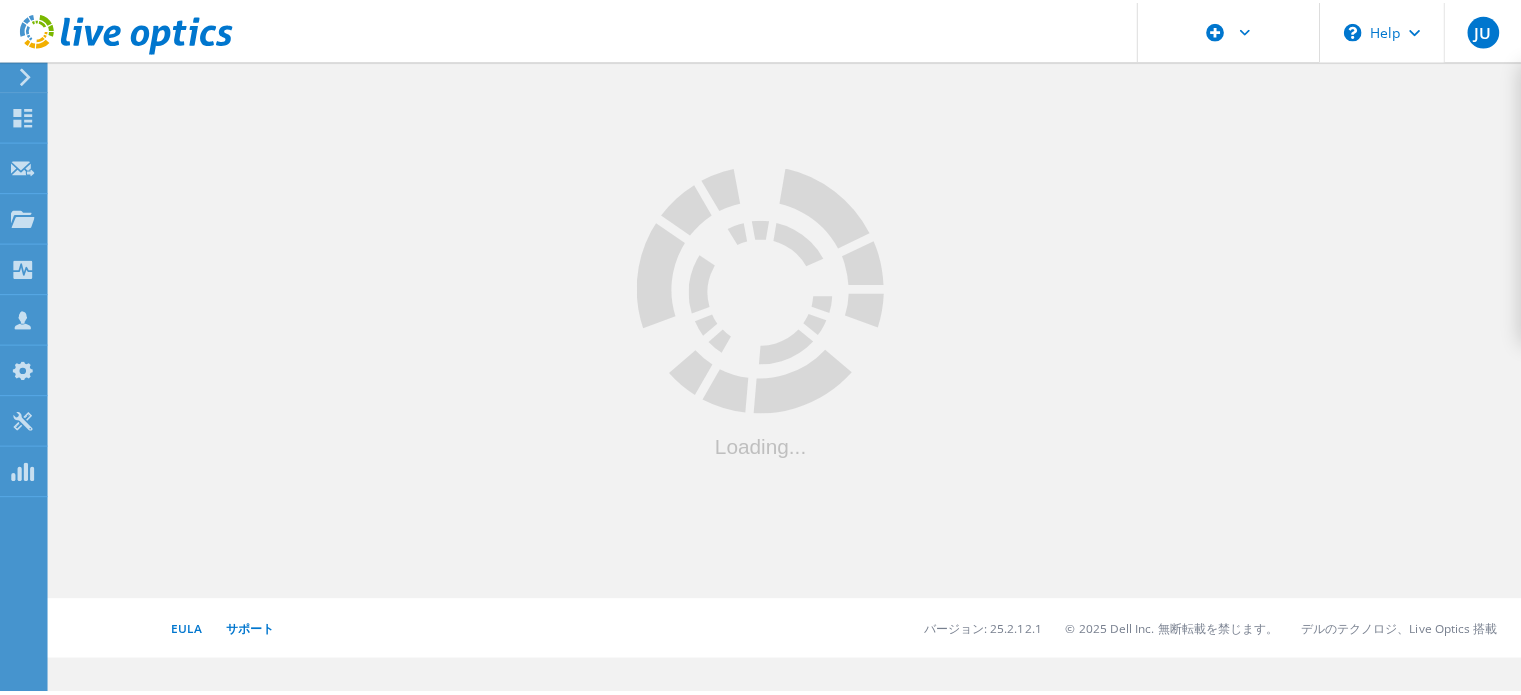 scroll, scrollTop: 300, scrollLeft: 0, axis: vertical 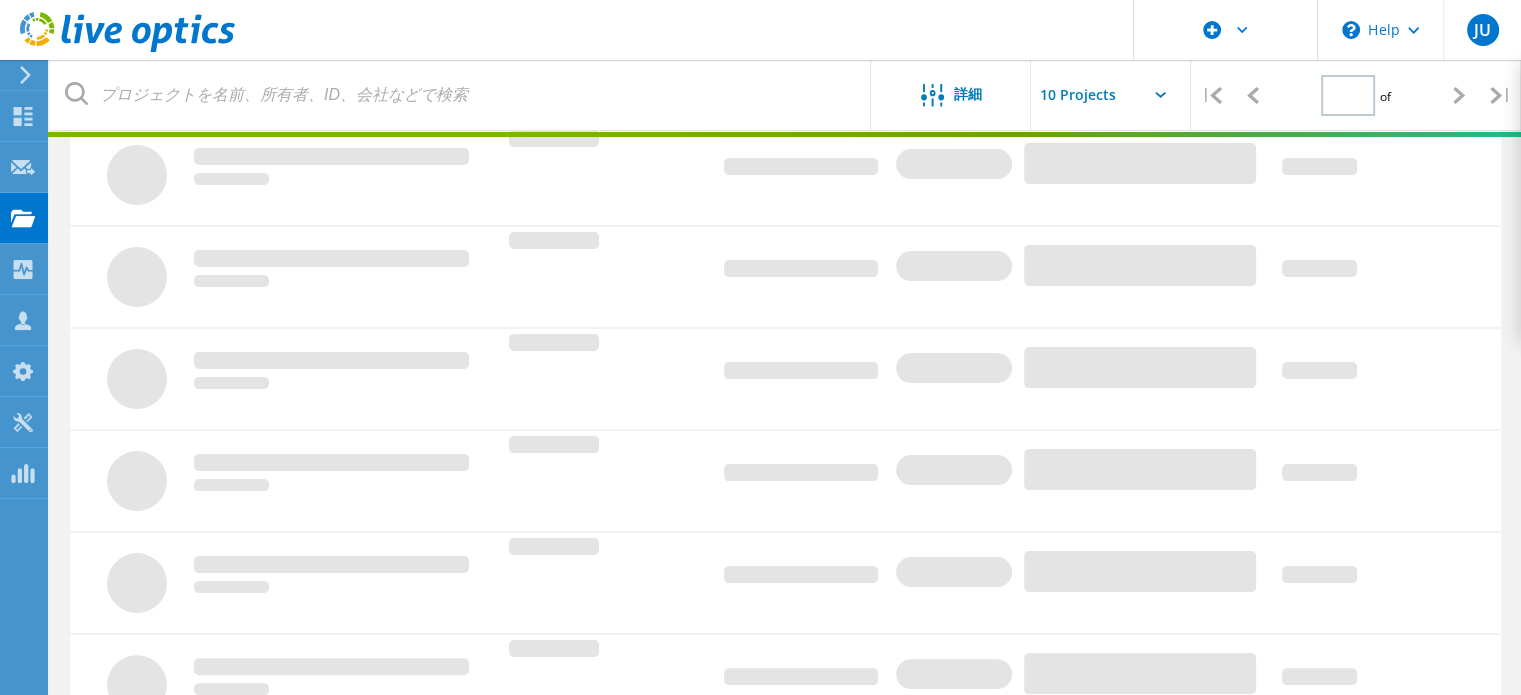 type on "1" 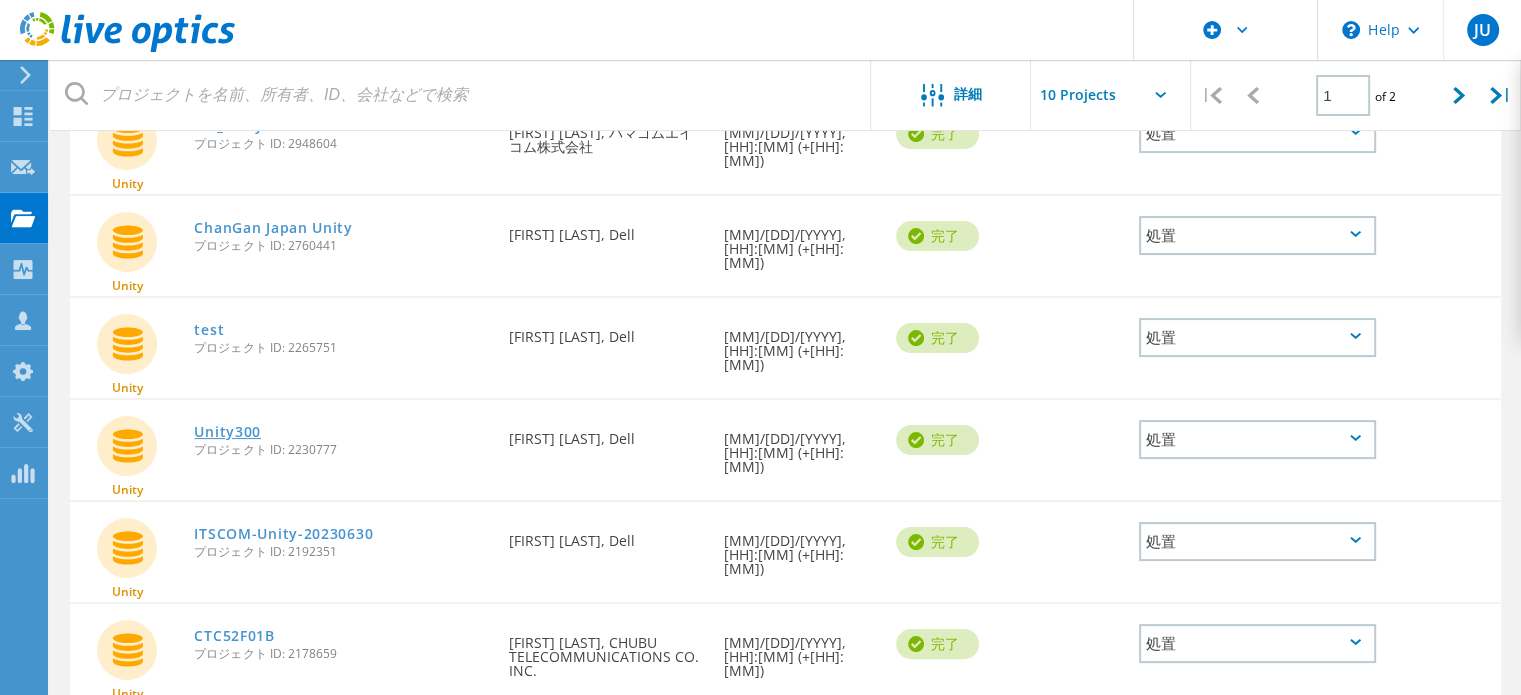 click on "Unity300" 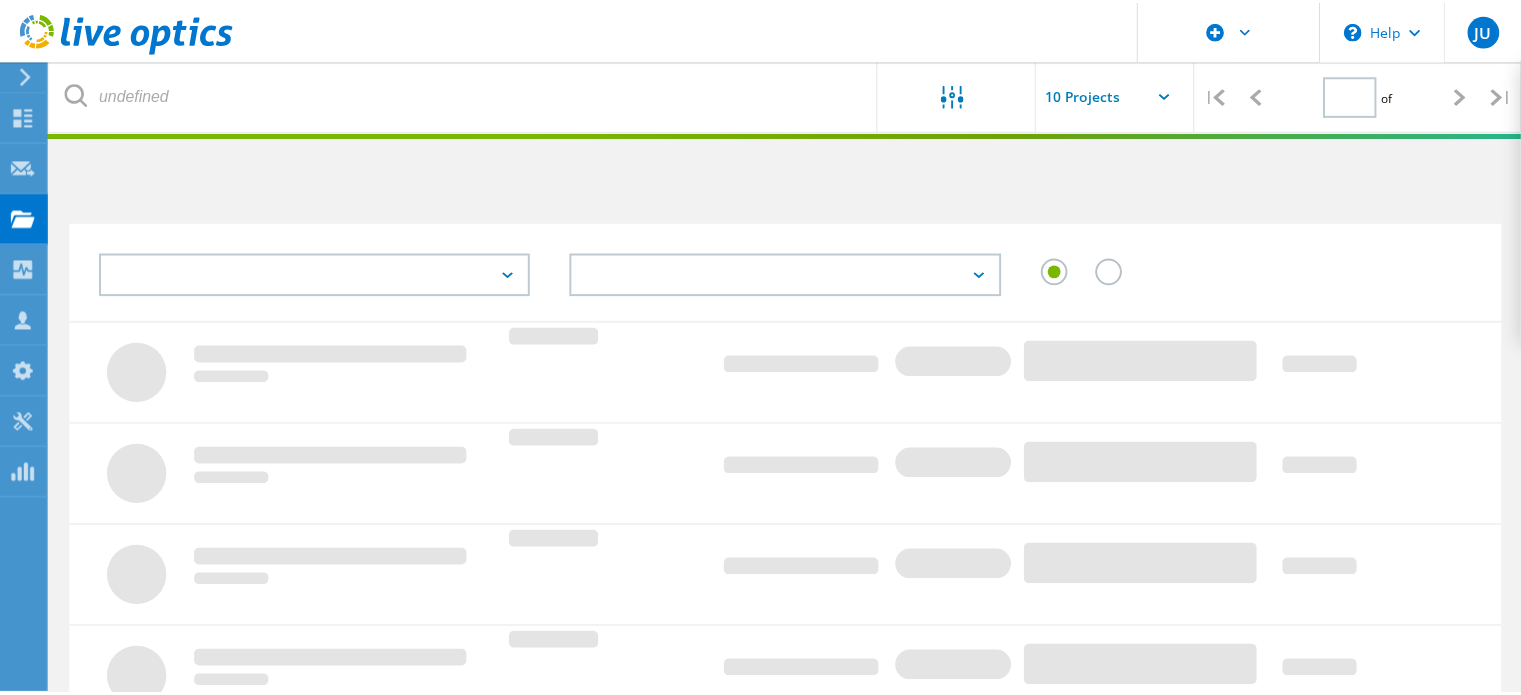 scroll, scrollTop: 300, scrollLeft: 0, axis: vertical 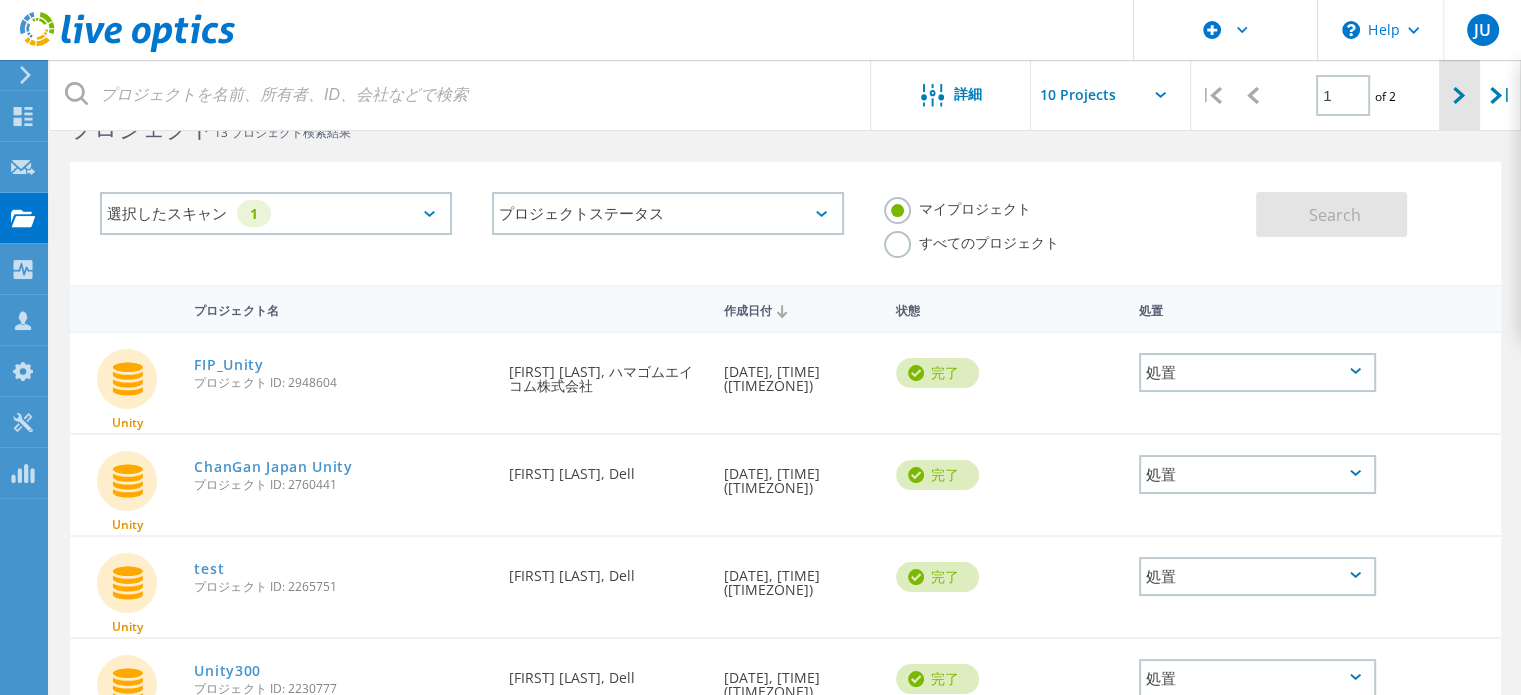 click 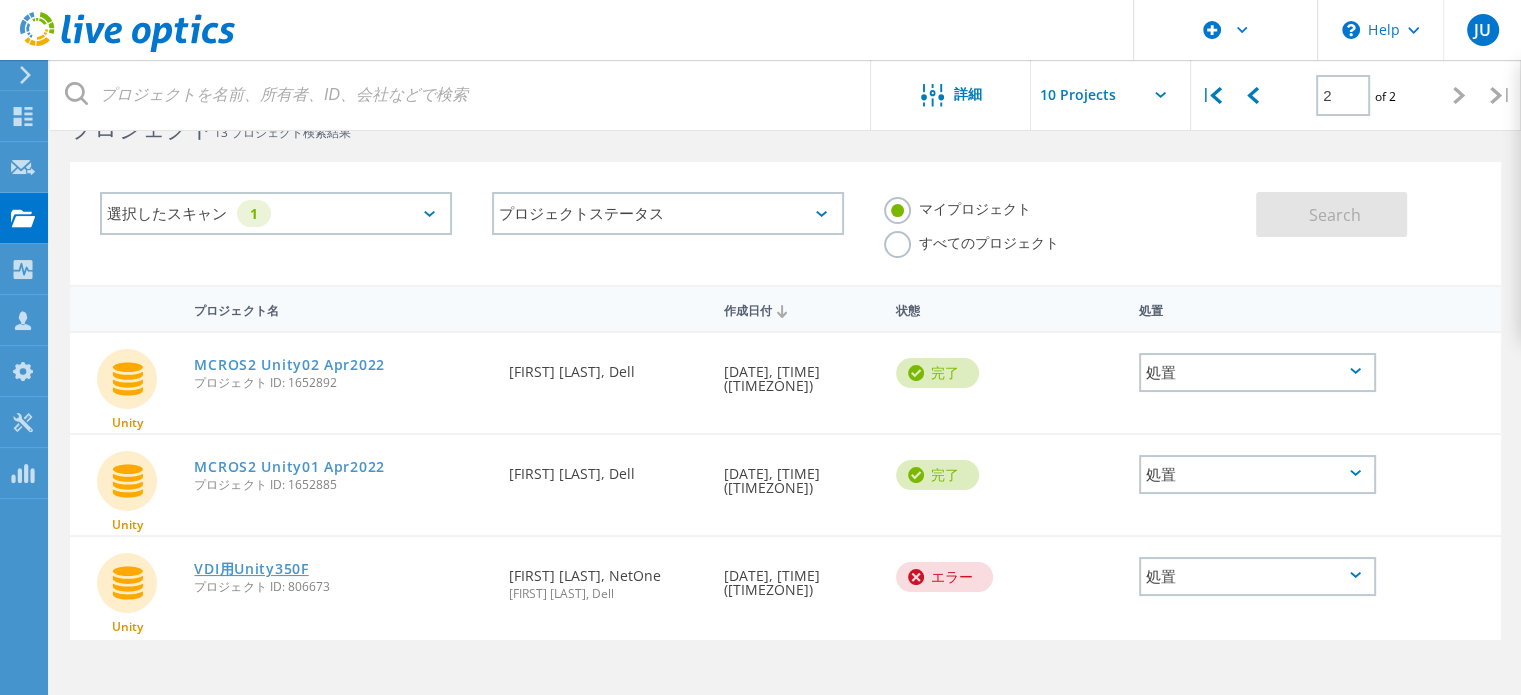click on "VDI用Unity350F" 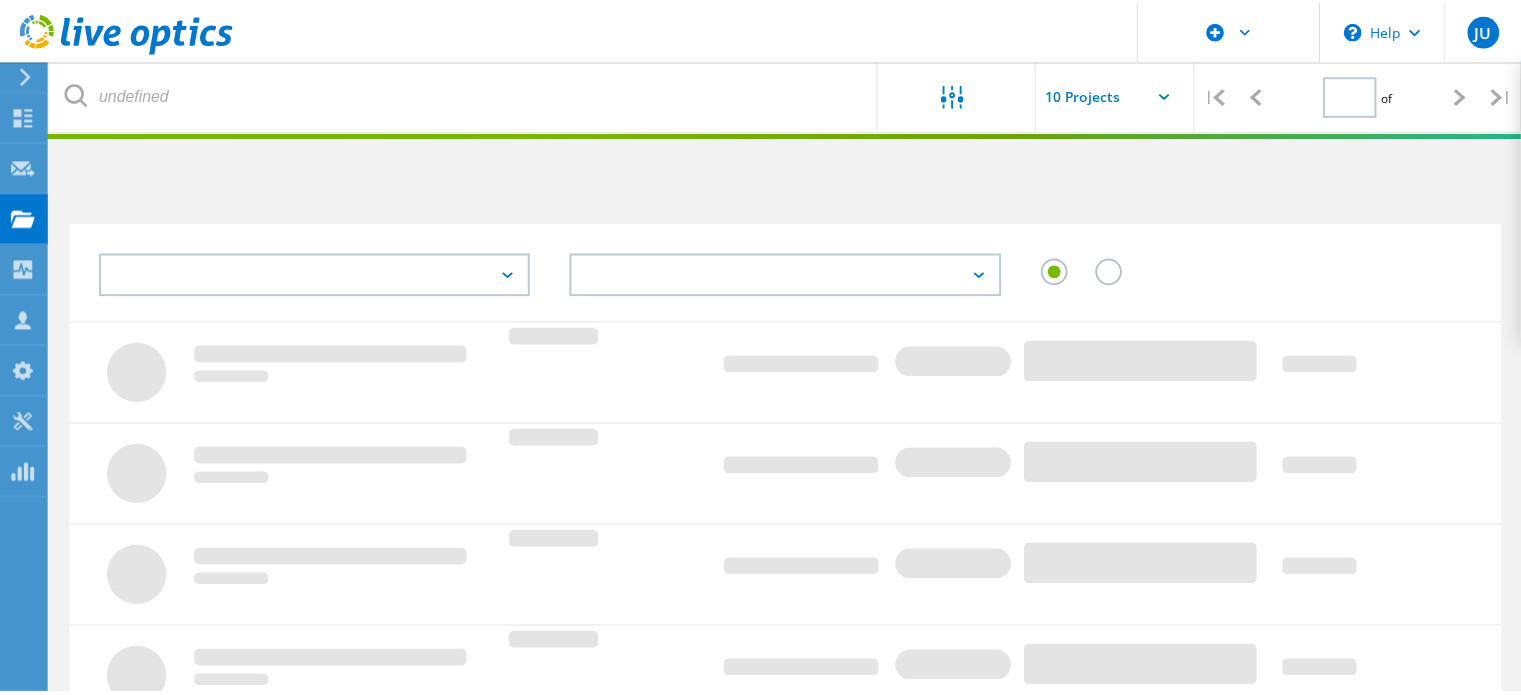 scroll, scrollTop: 61, scrollLeft: 0, axis: vertical 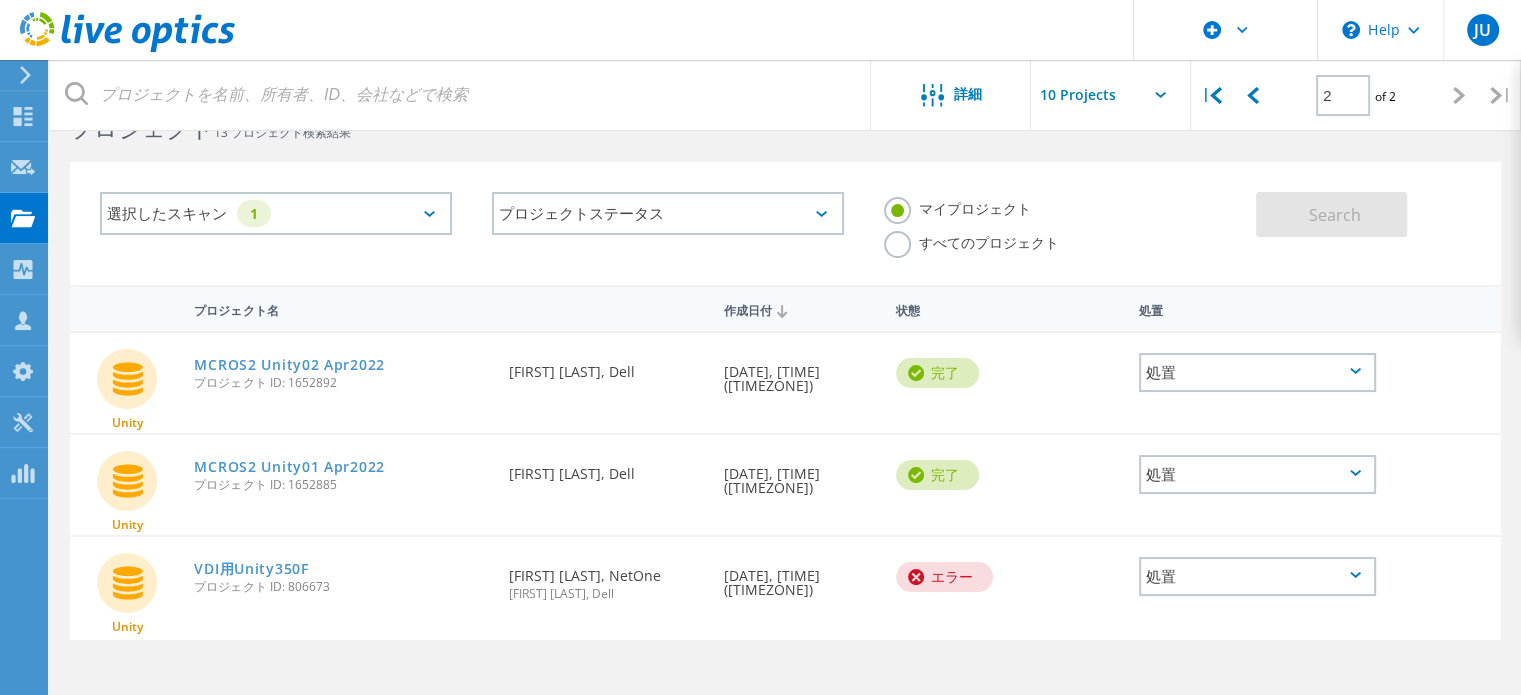 click on "選択したスキャン   1" 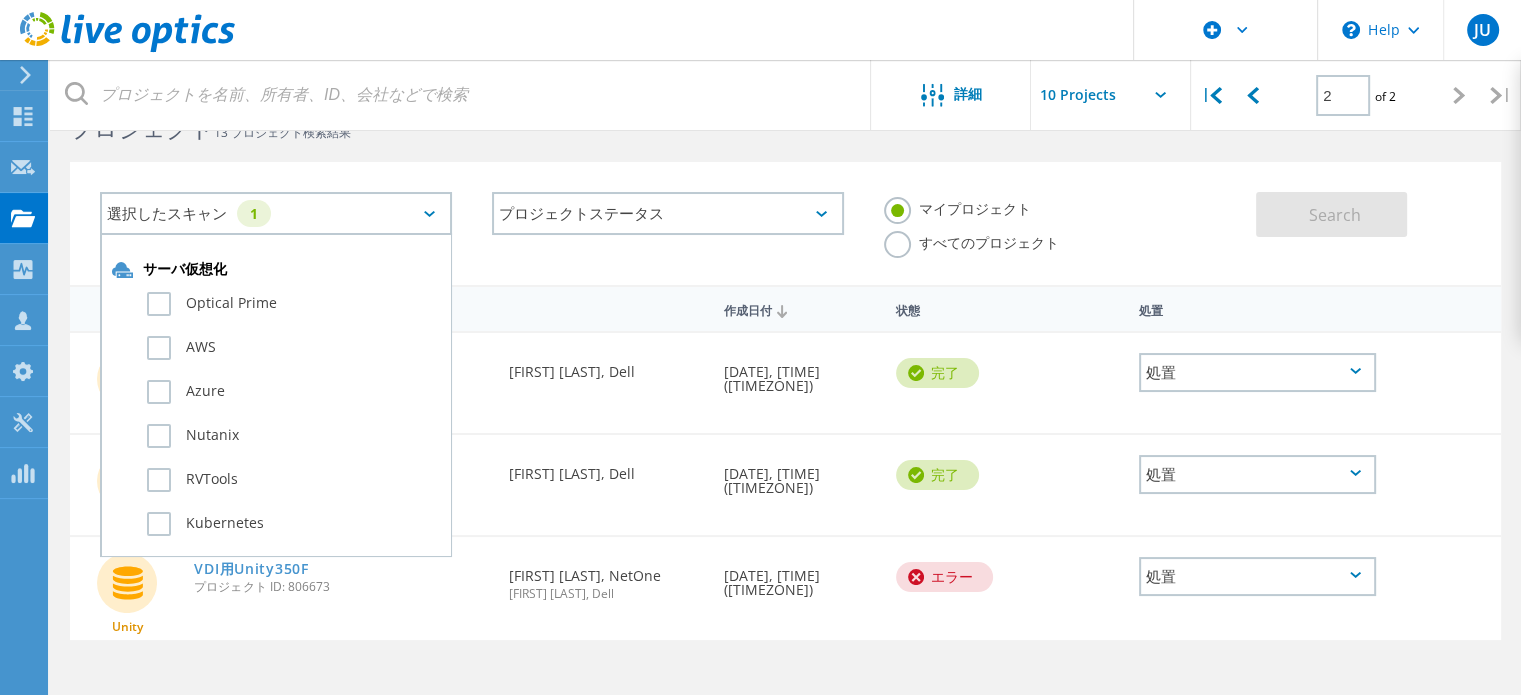click 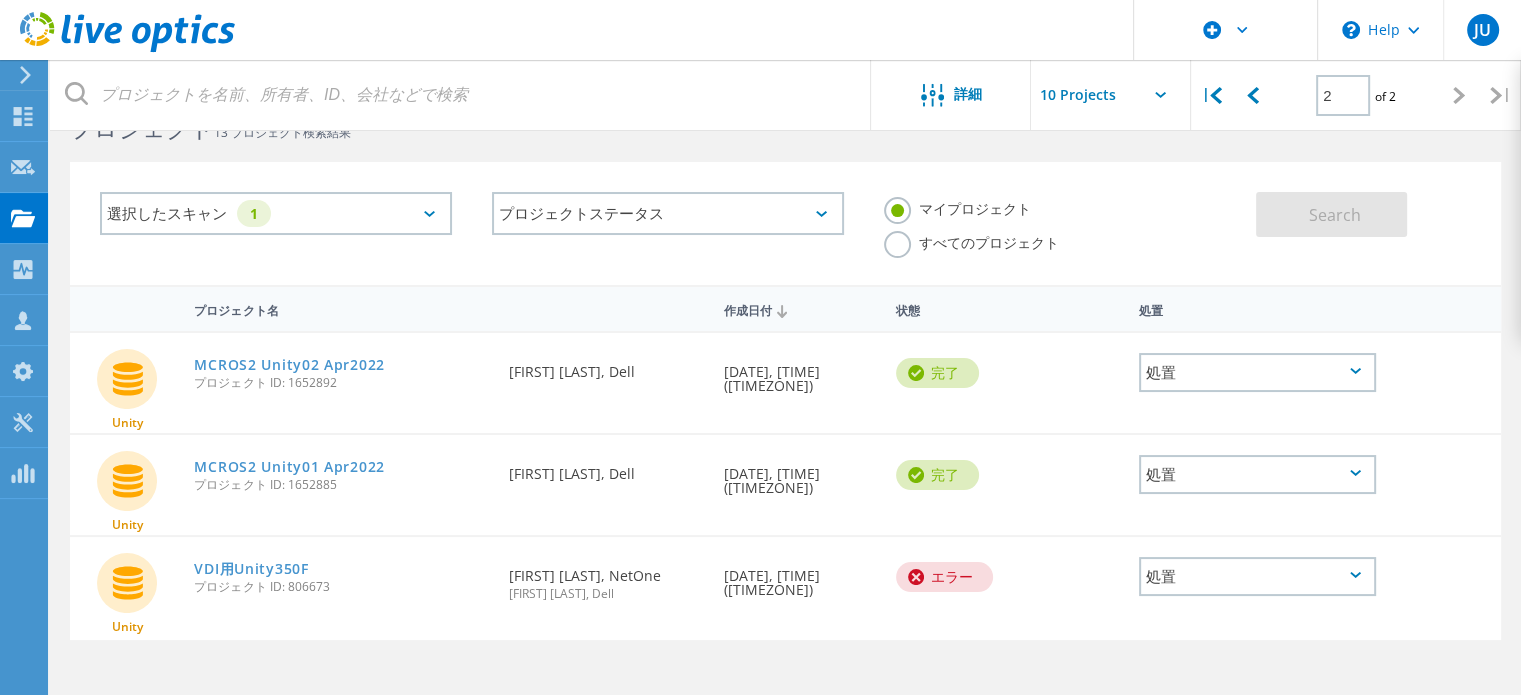 click on "すべてのプロジェクト" 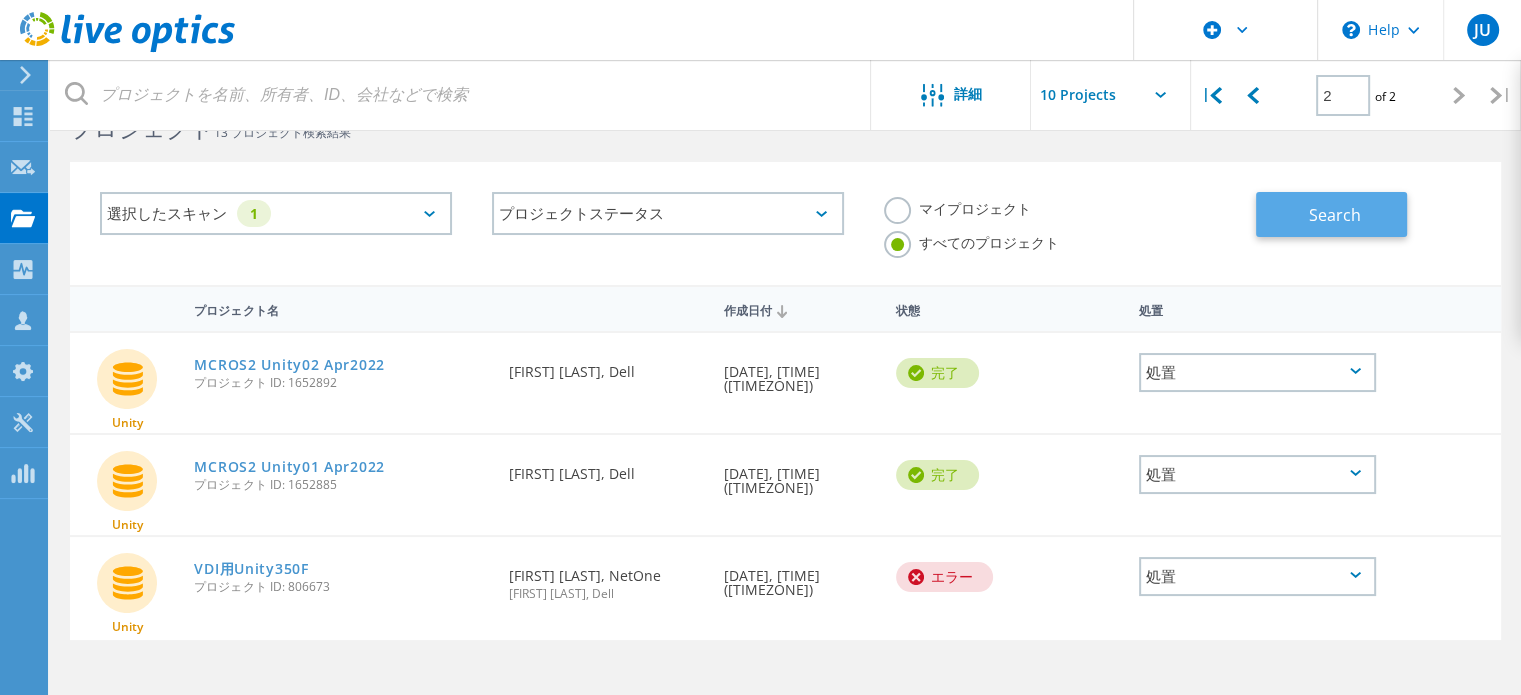click on "Search" 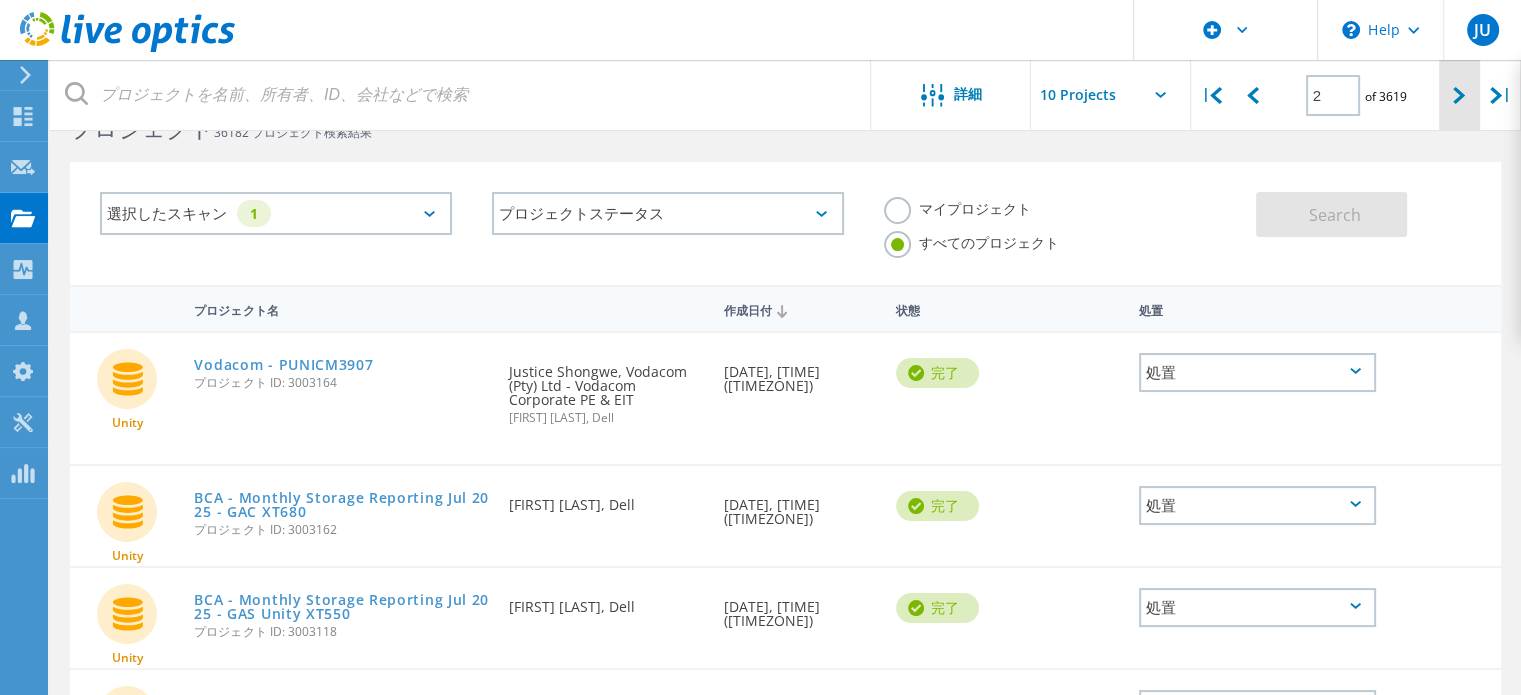 click 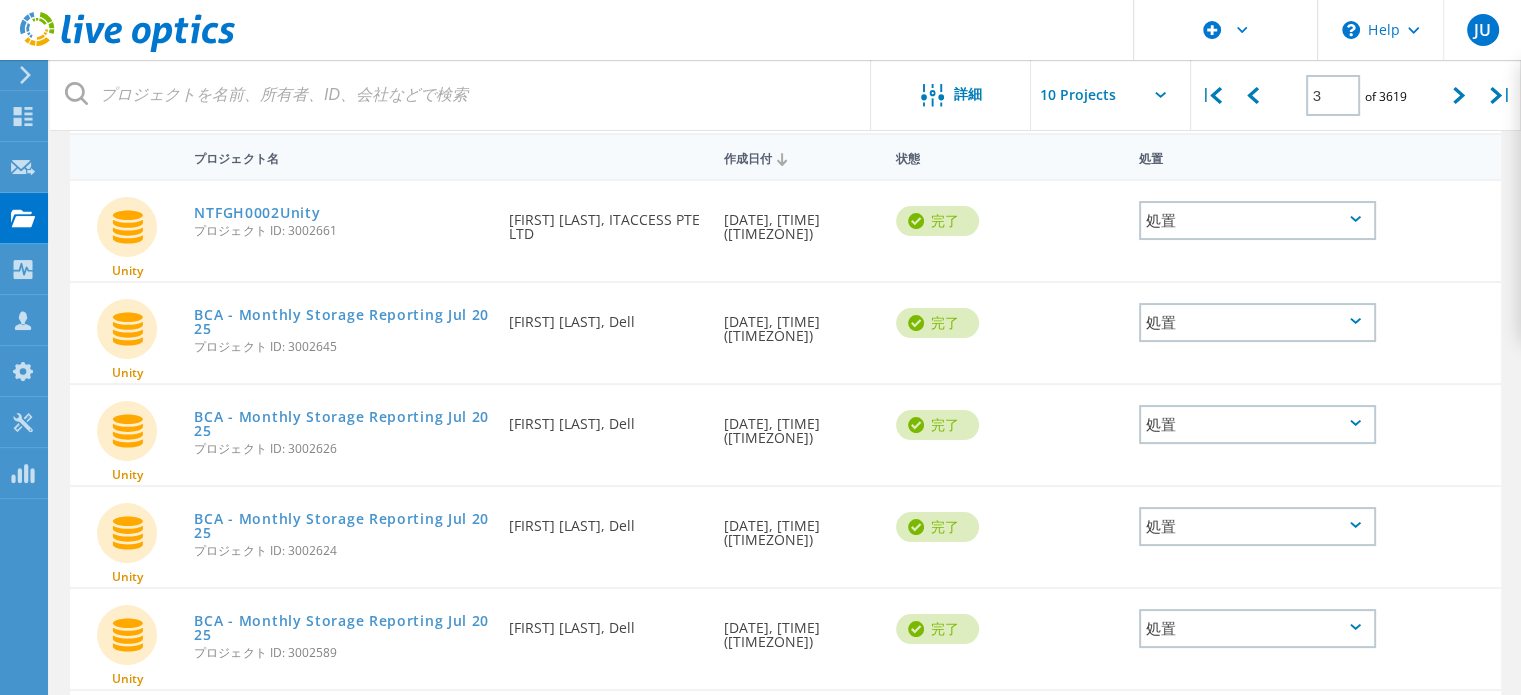 scroll, scrollTop: 810, scrollLeft: 0, axis: vertical 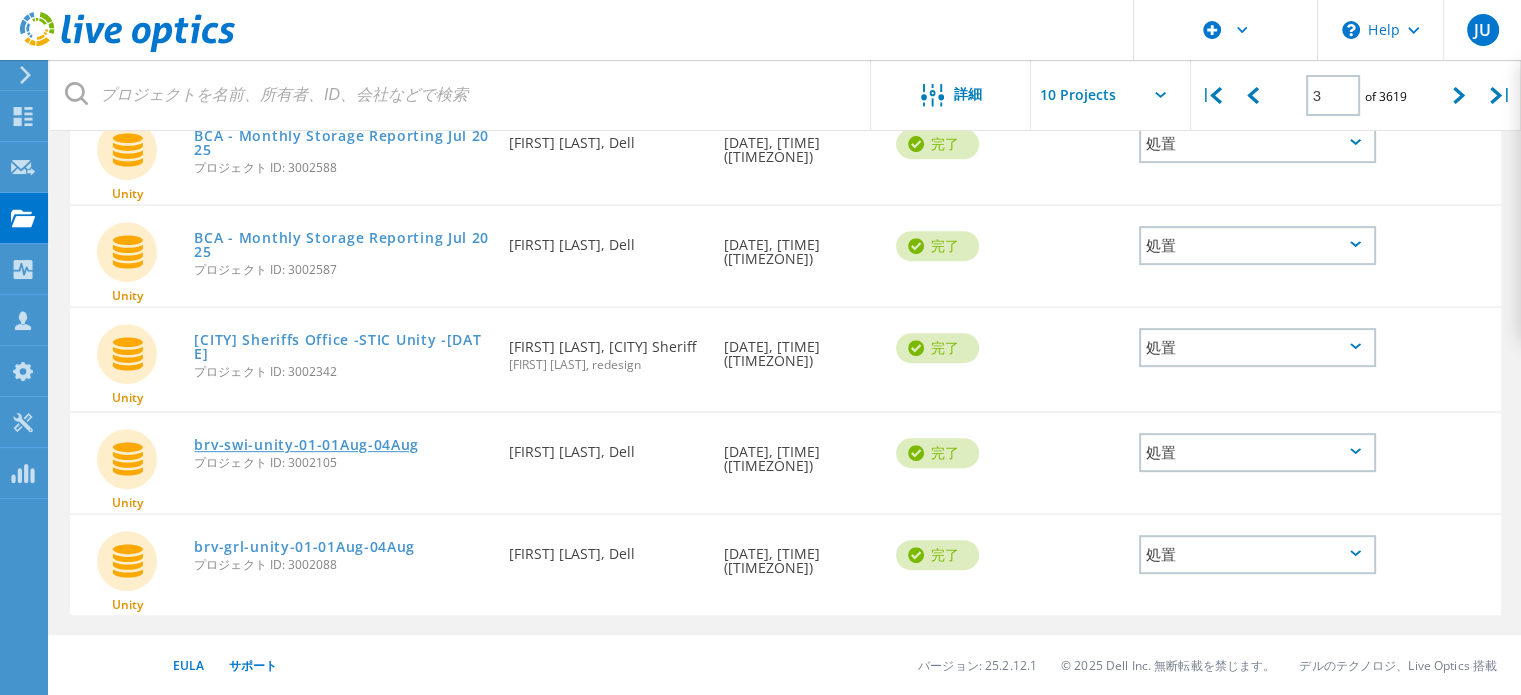 click on "brv-swi-unity-01-01Aug-04Aug" 